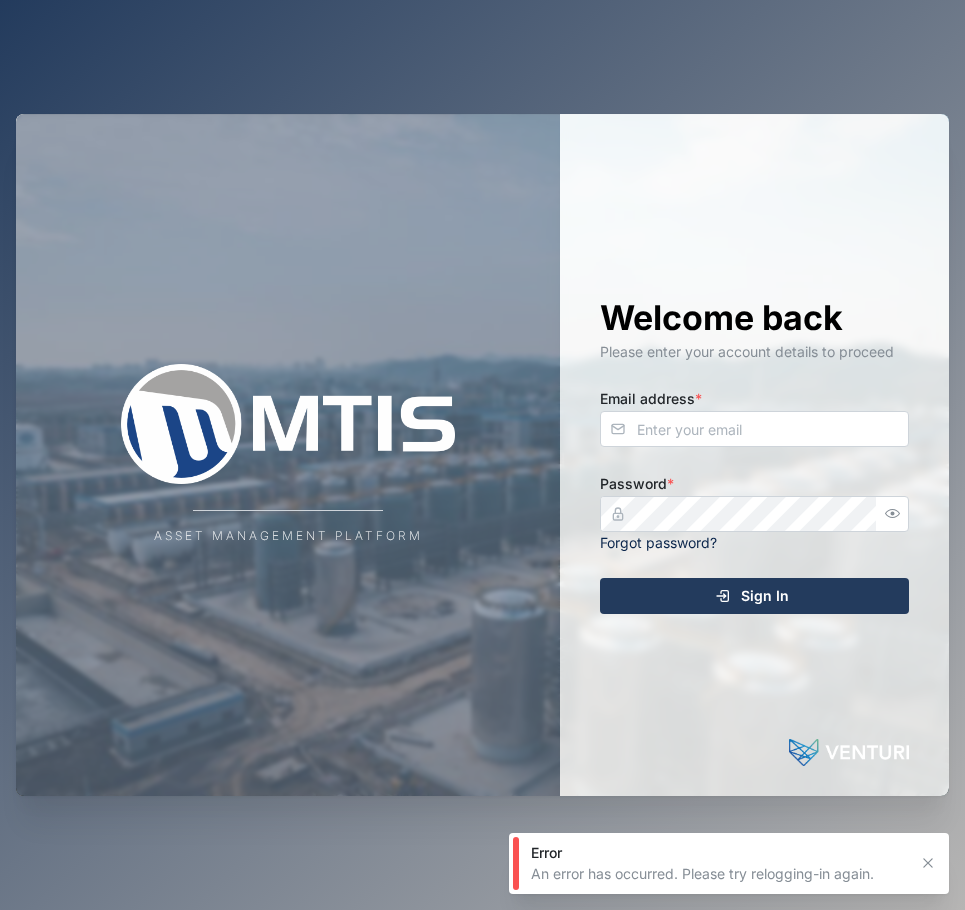 scroll, scrollTop: 0, scrollLeft: 0, axis: both 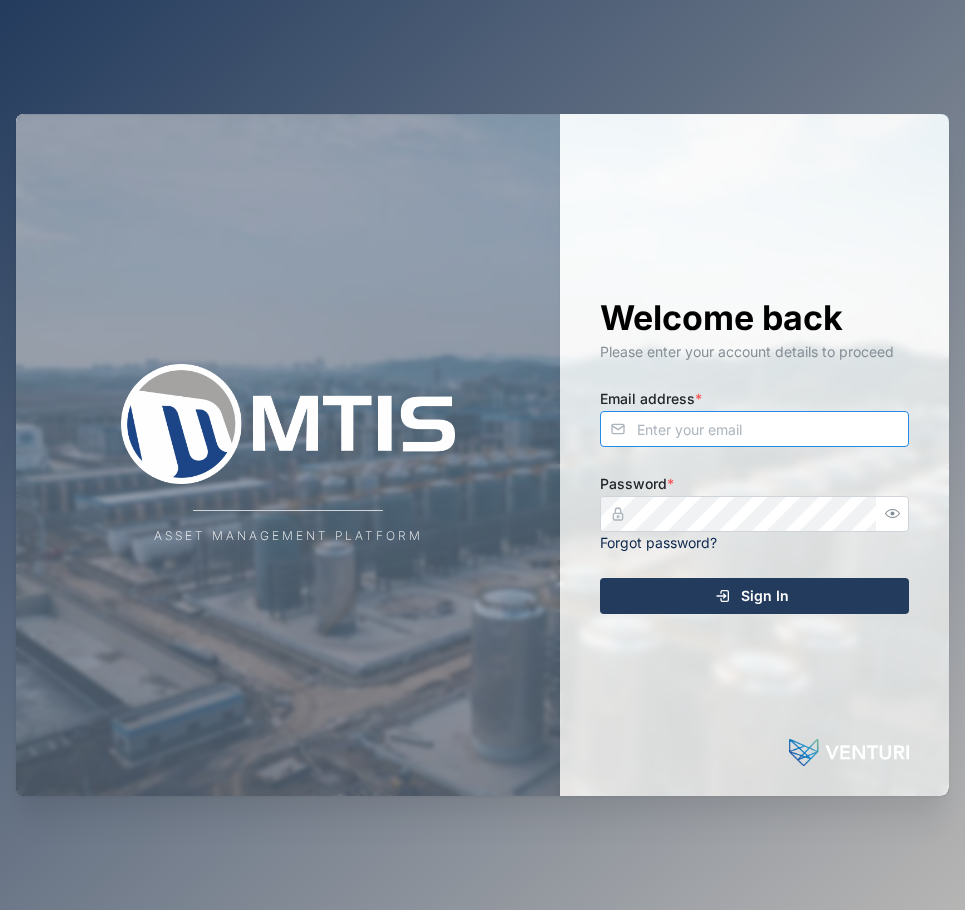 click on "Email address  *" at bounding box center [754, 429] 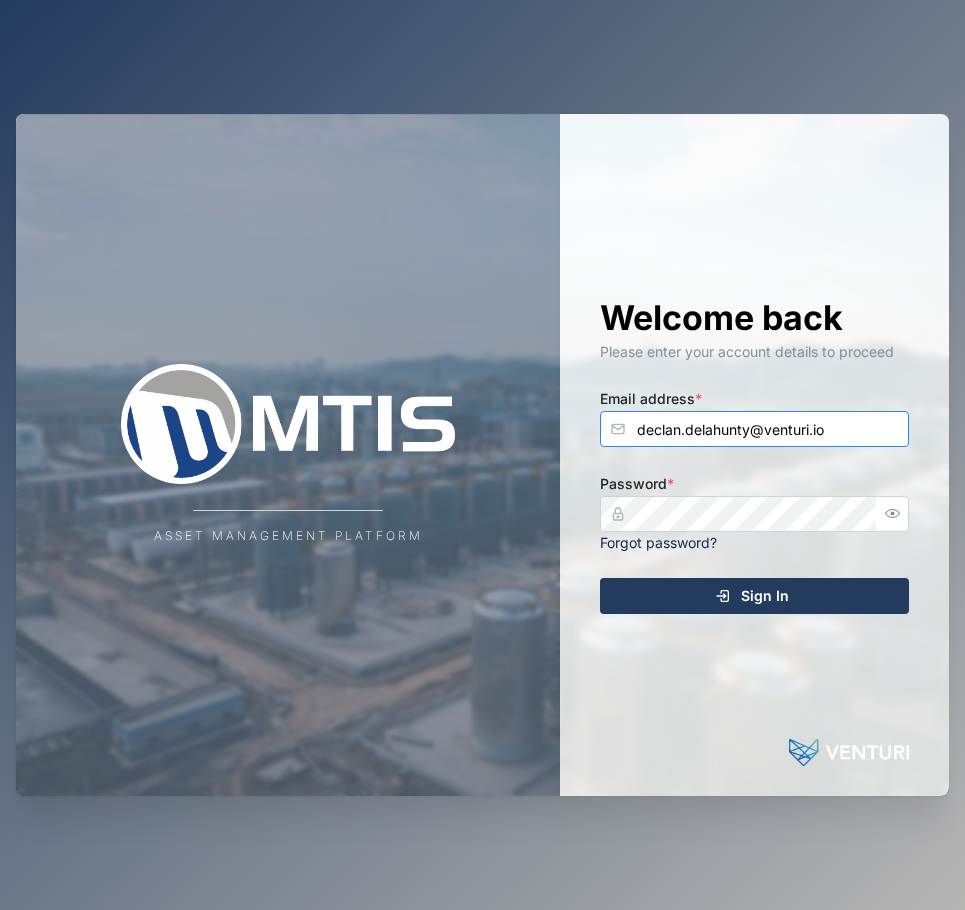 type on "declan.delahunty@venturi.io" 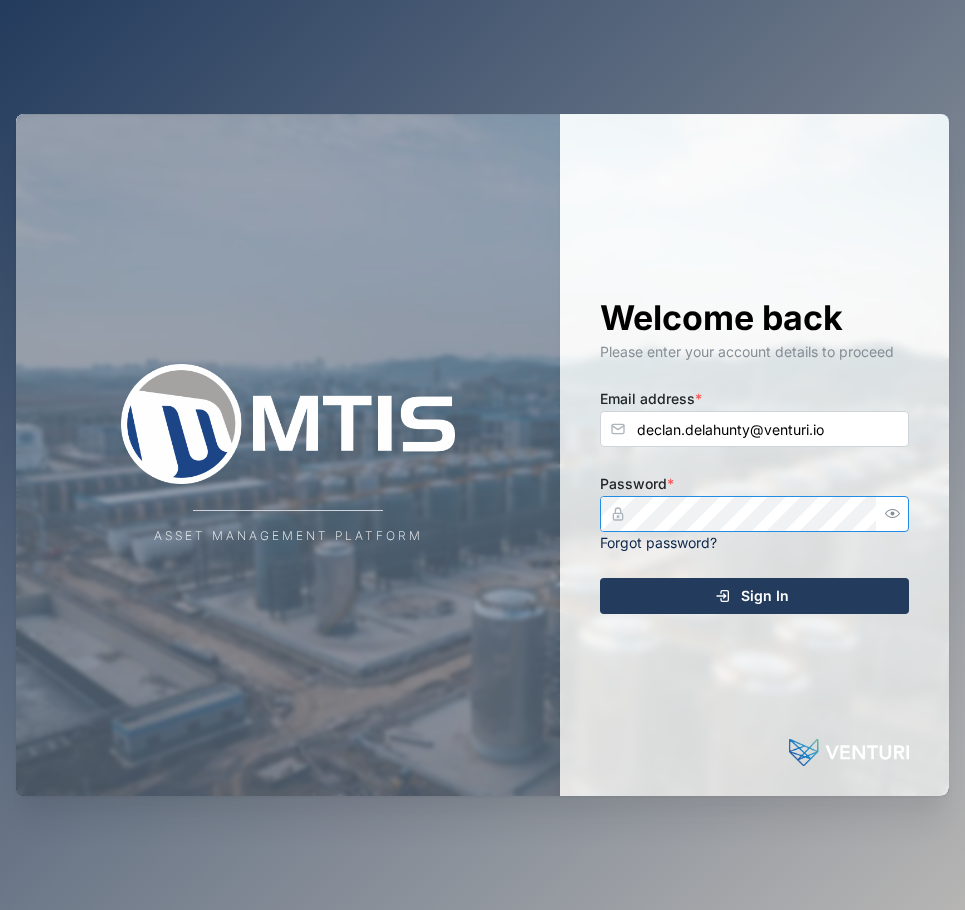 click on "Sign In" at bounding box center [754, 596] 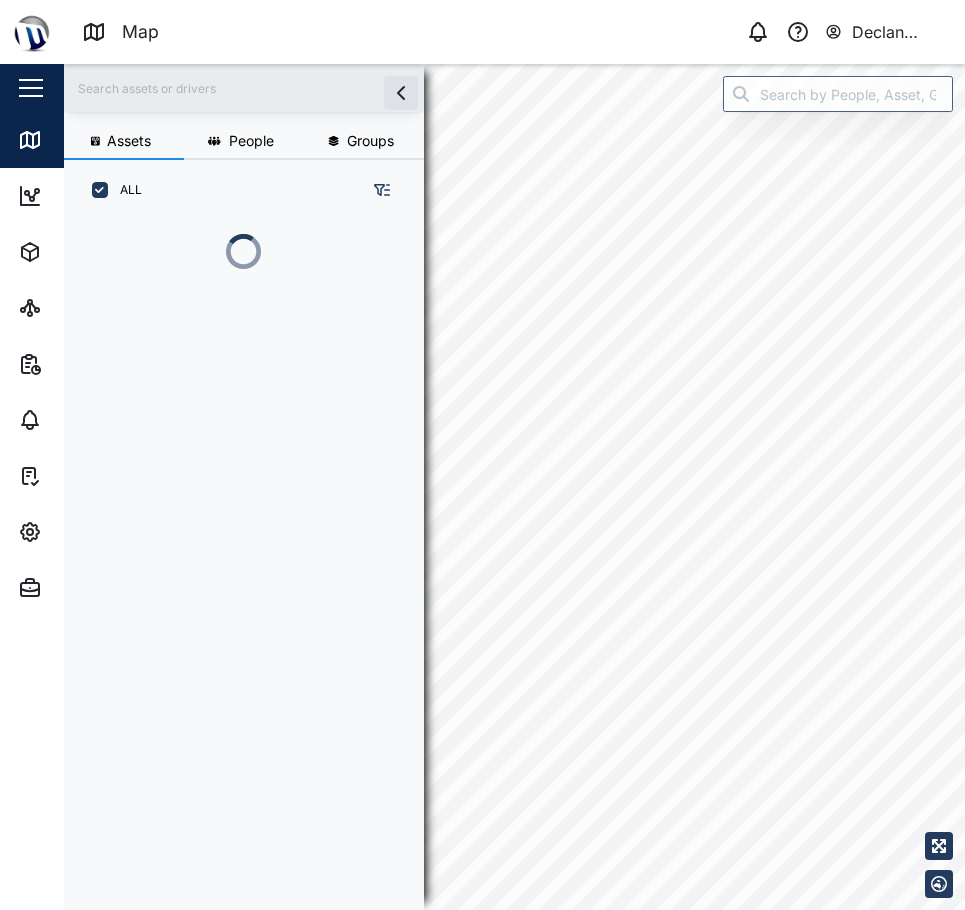 scroll, scrollTop: 16, scrollLeft: 16, axis: both 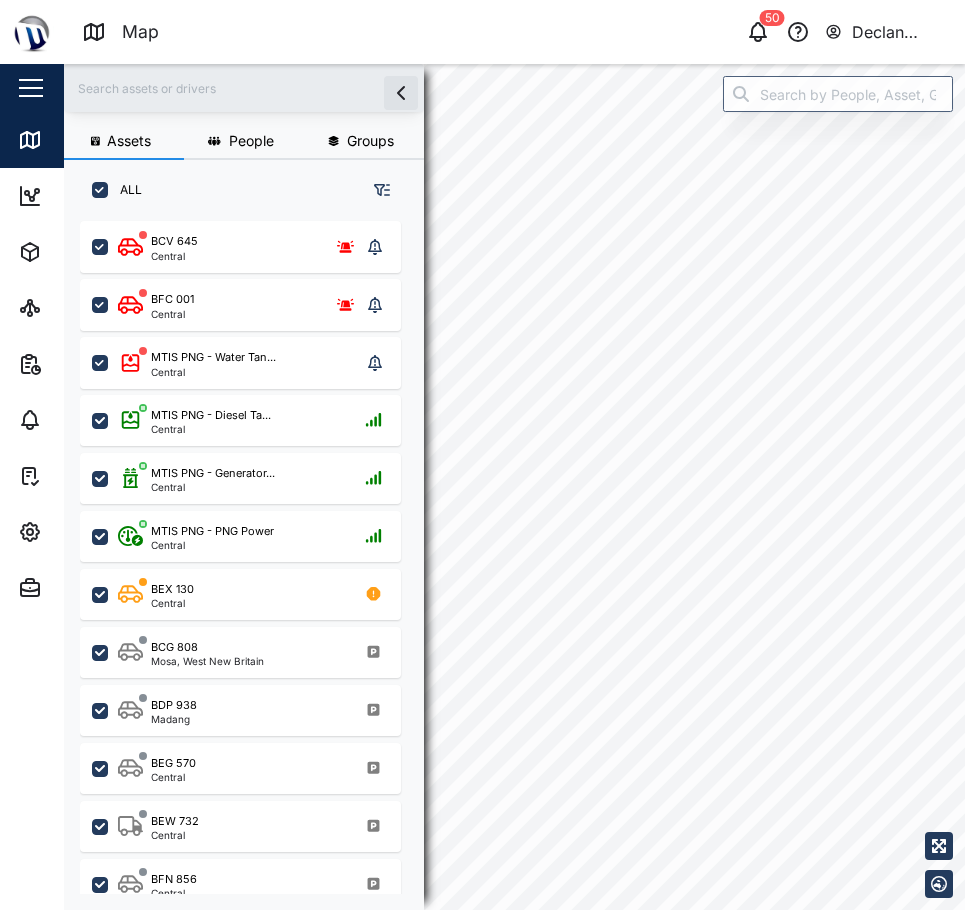 checkbox on "true" 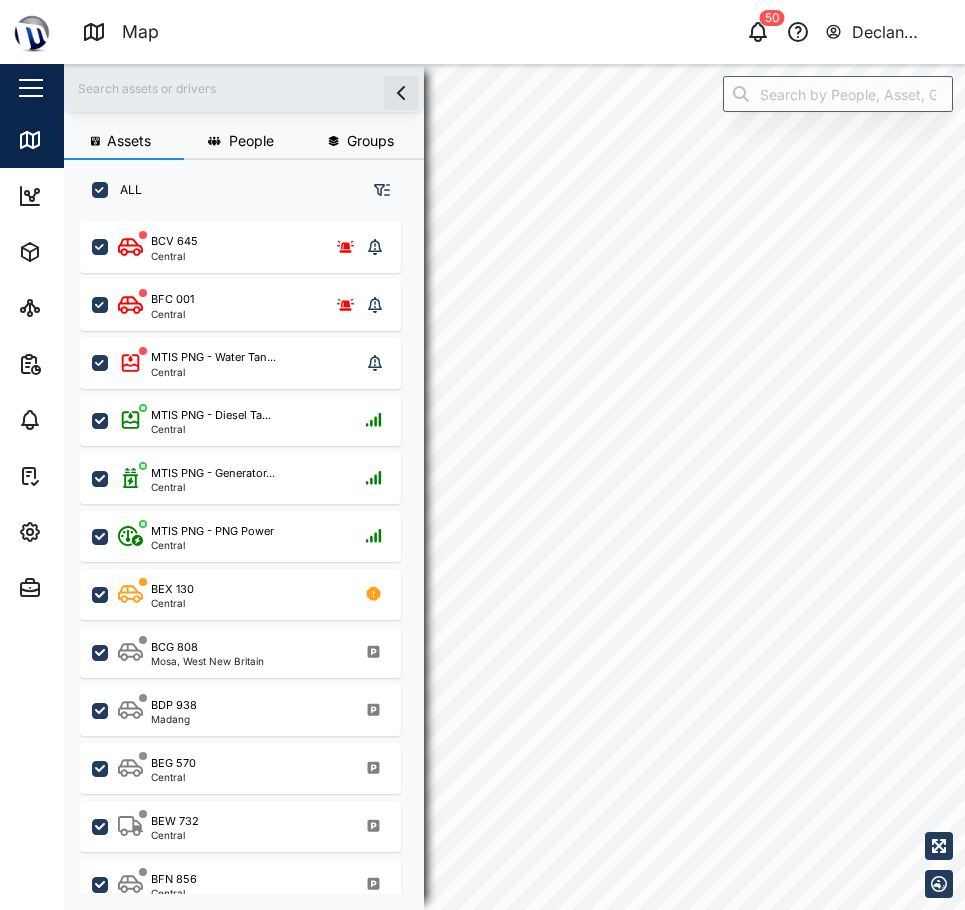 checkbox on "true" 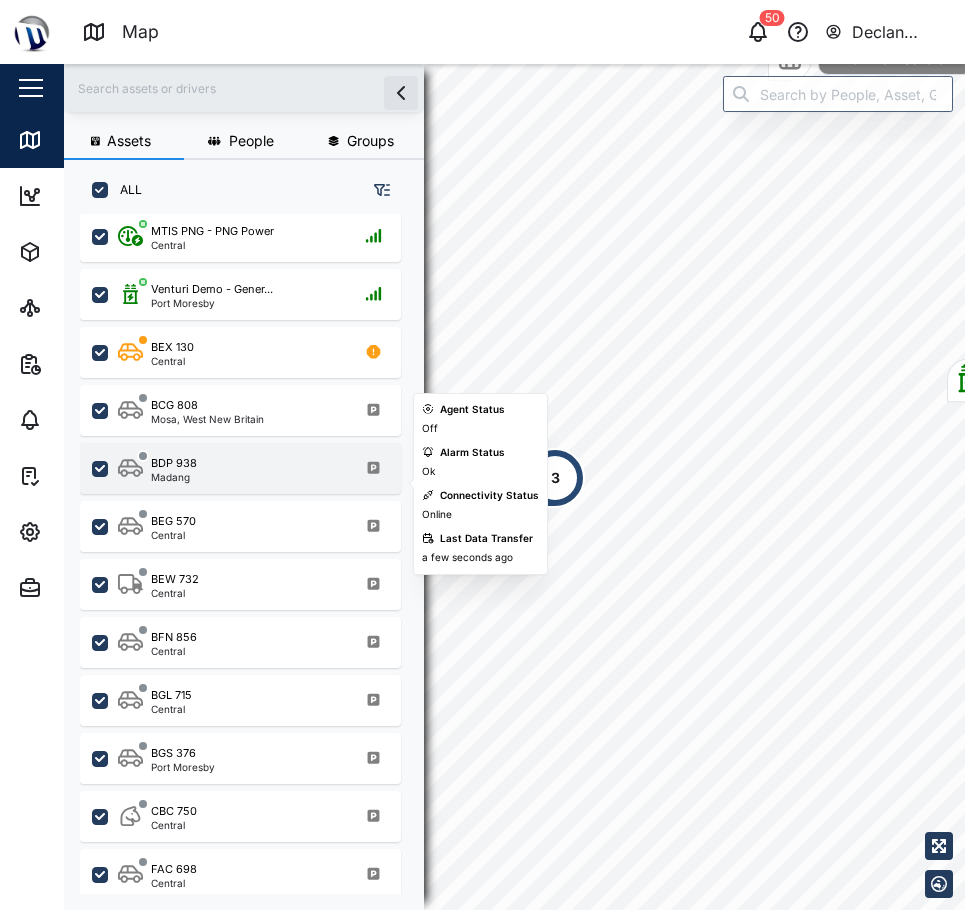 scroll, scrollTop: 0, scrollLeft: 0, axis: both 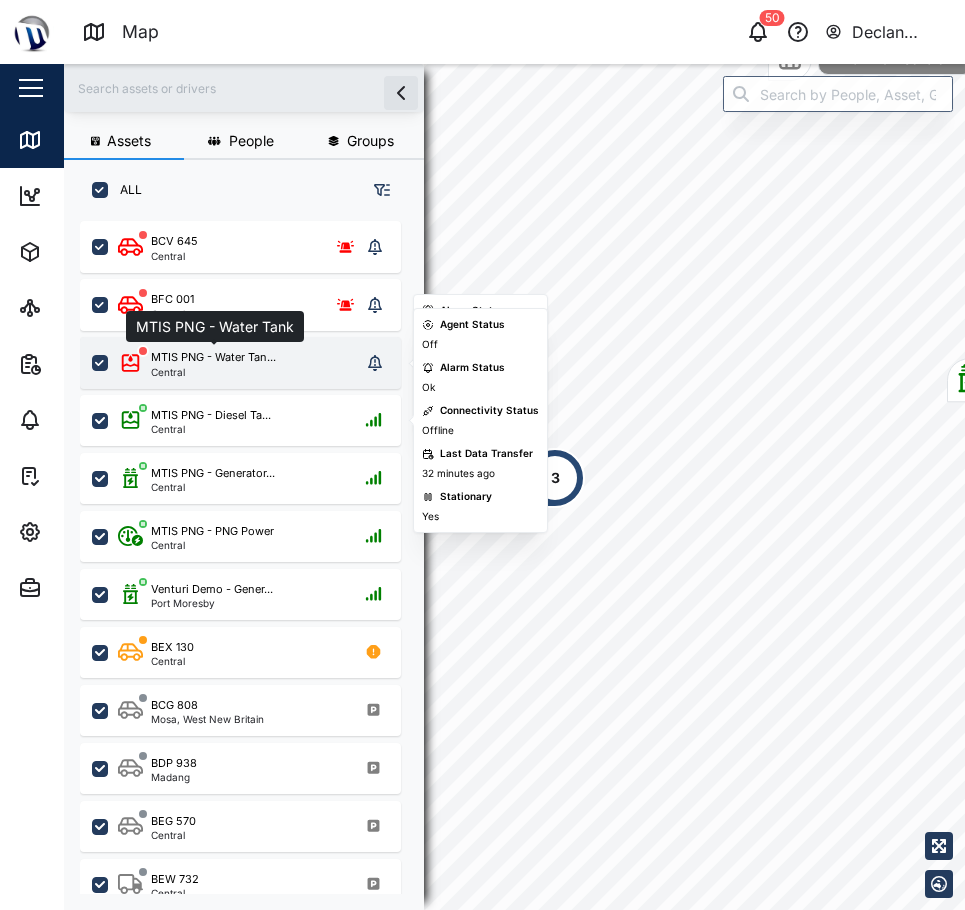 click on "MTIS PNG - Water Tan..." at bounding box center [213, 357] 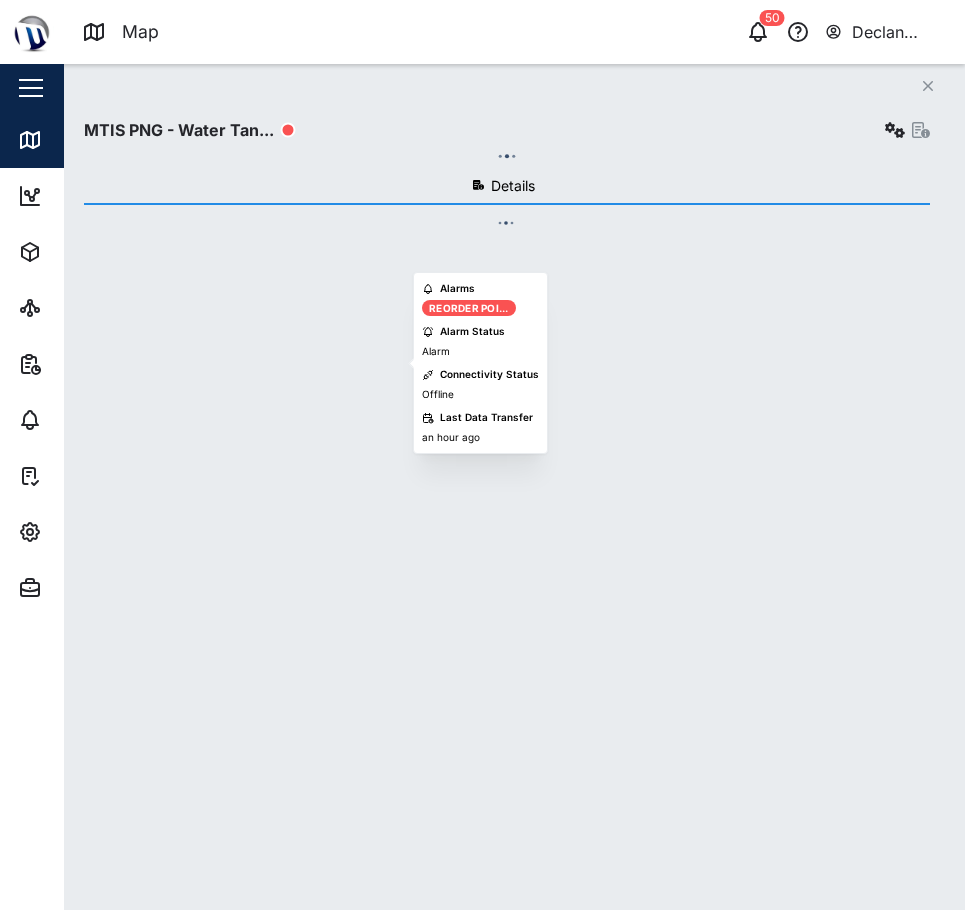 click on "Details" at bounding box center [507, 515] 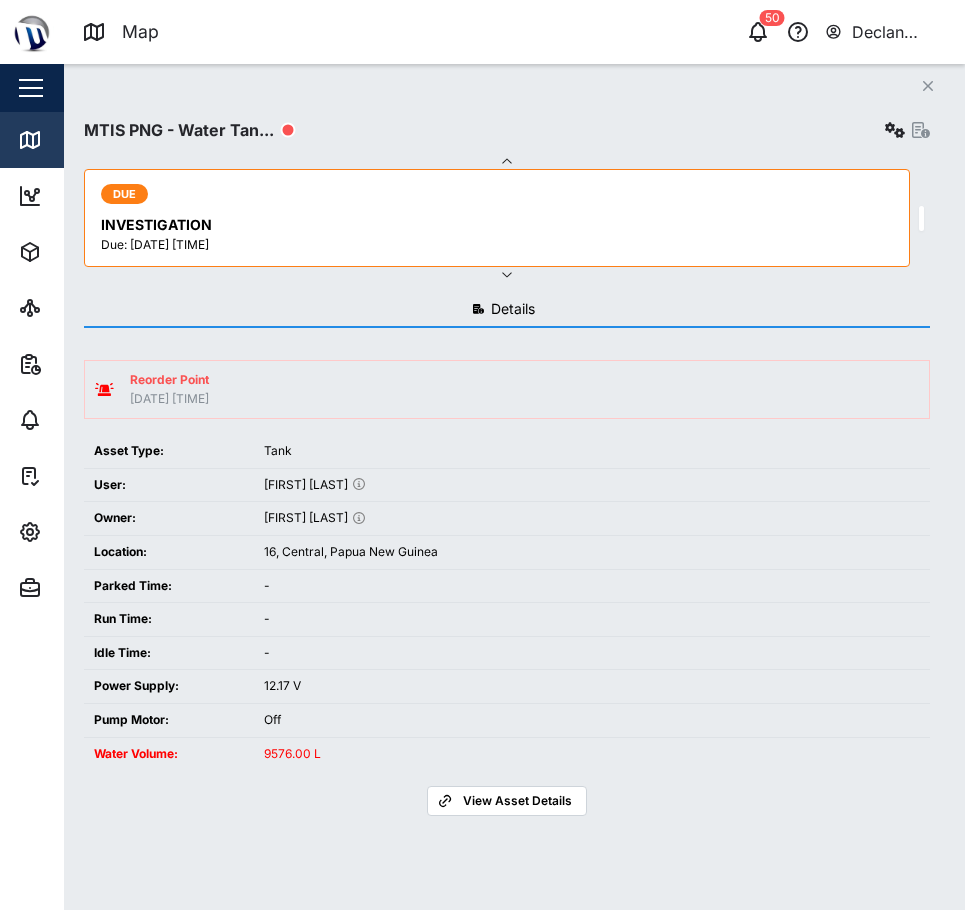 click 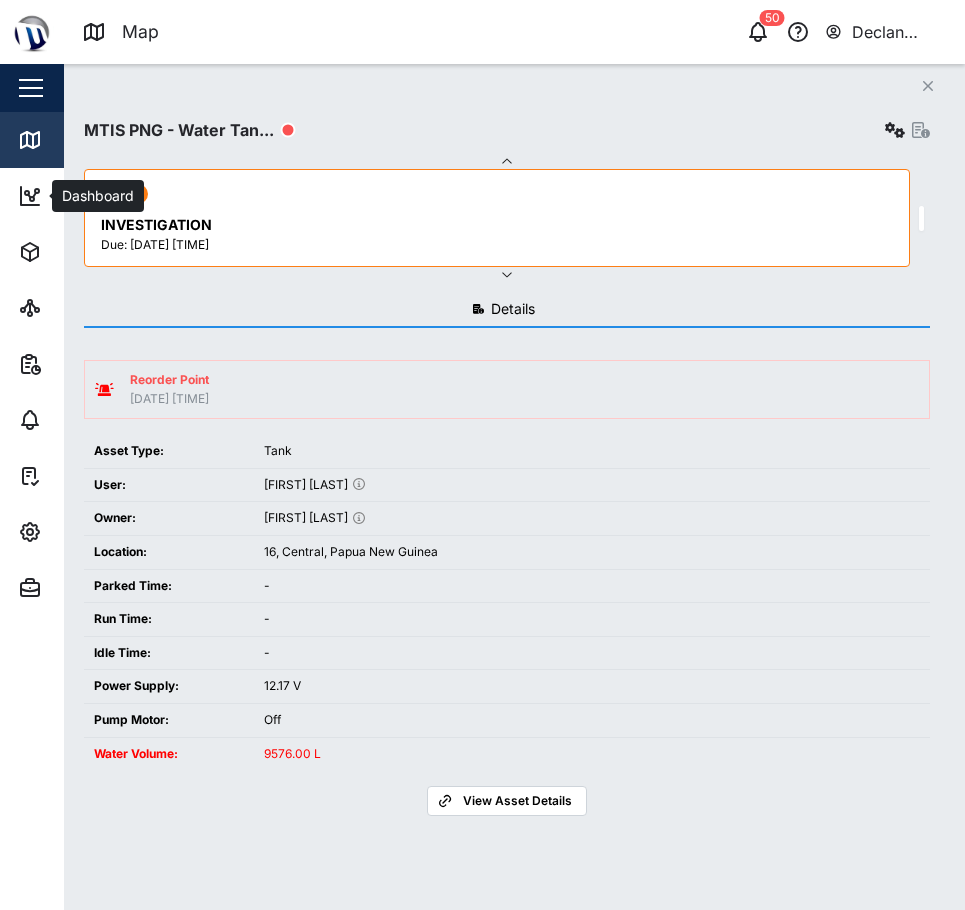 click on "Map" at bounding box center (130, 140) 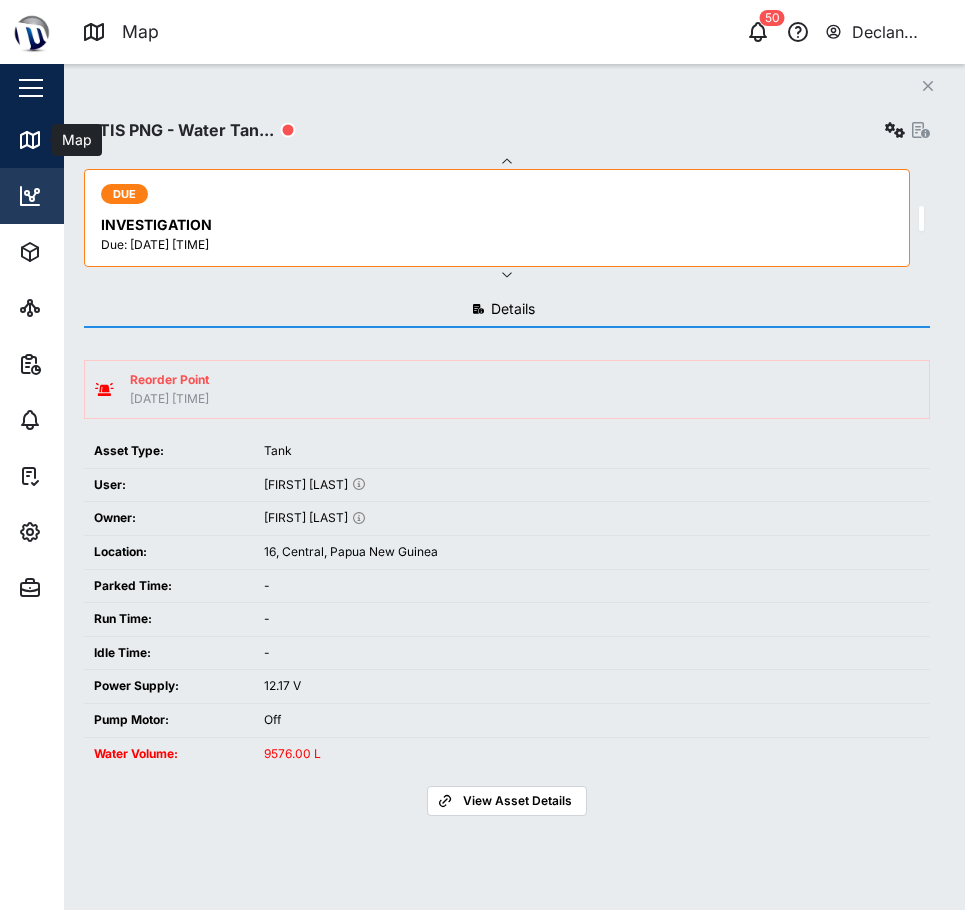 click 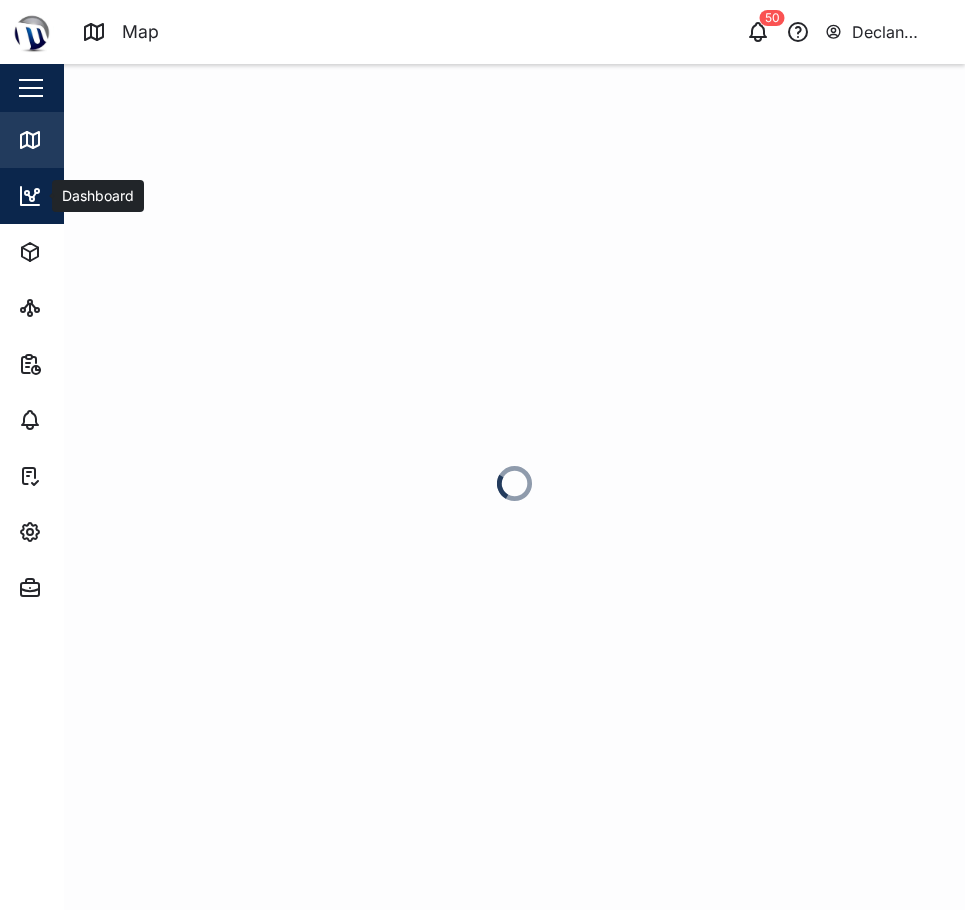 click 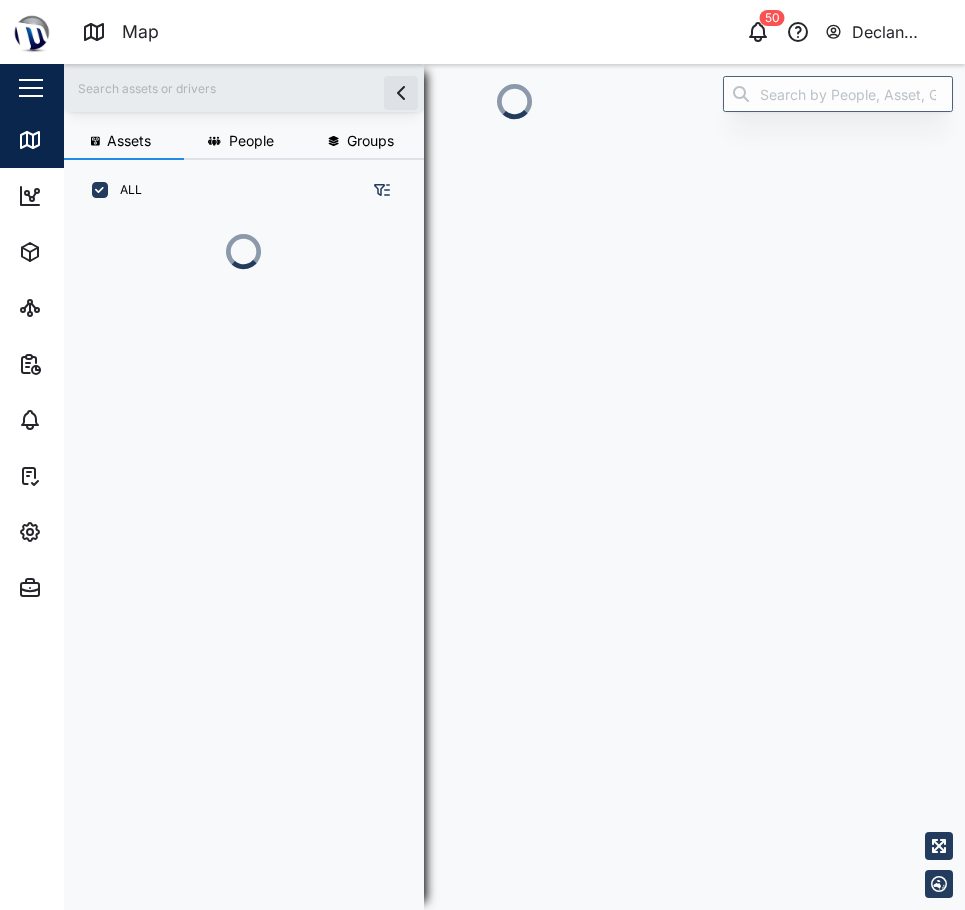 scroll, scrollTop: 665, scrollLeft: 313, axis: both 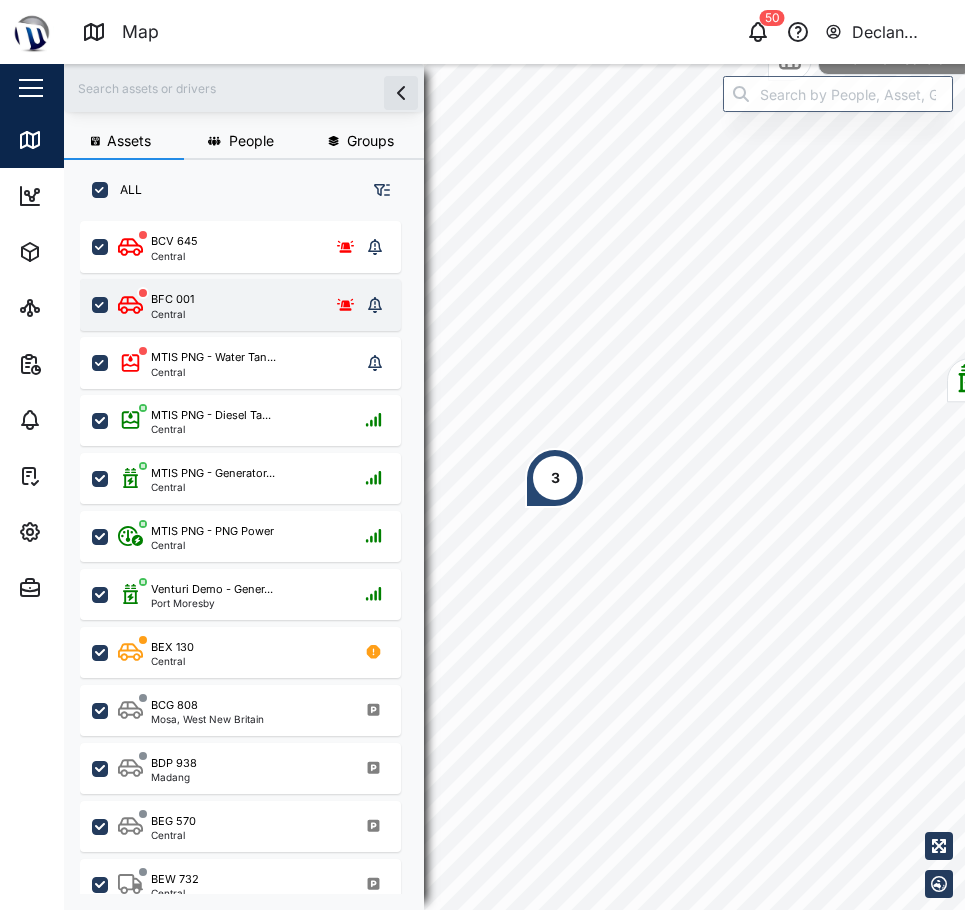 click on "BFC 001
Central" at bounding box center [239, 305] 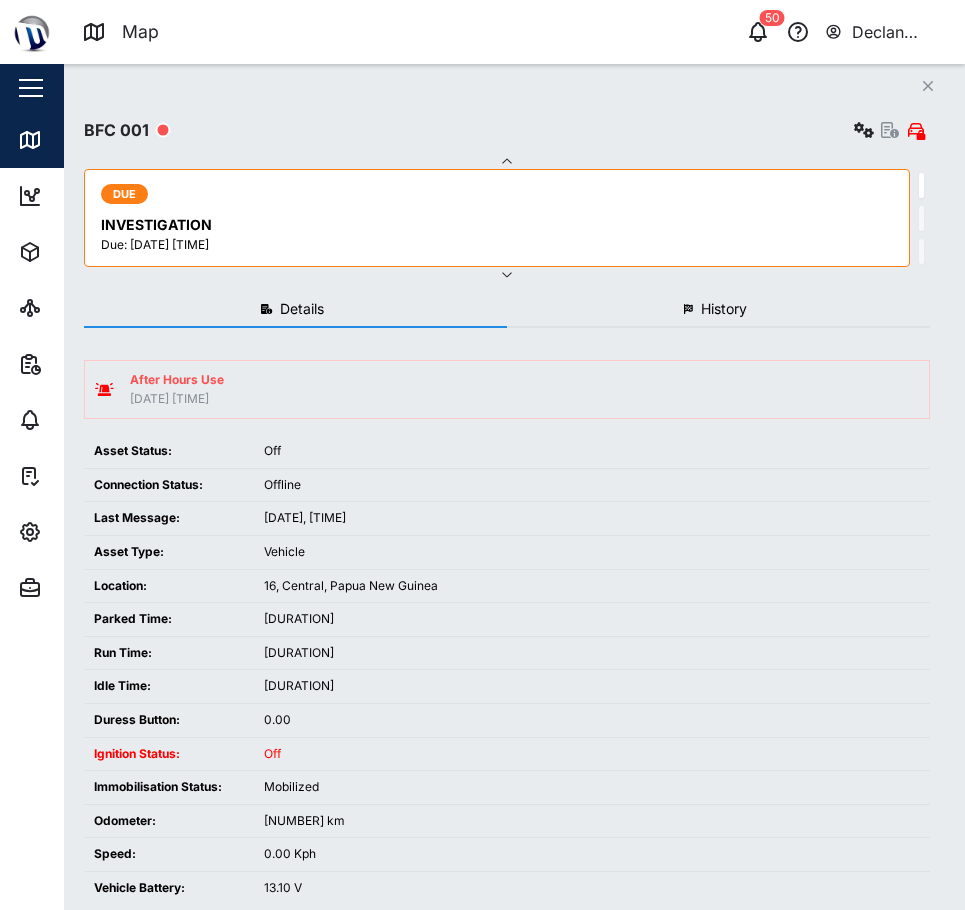 click on "History" at bounding box center [718, 310] 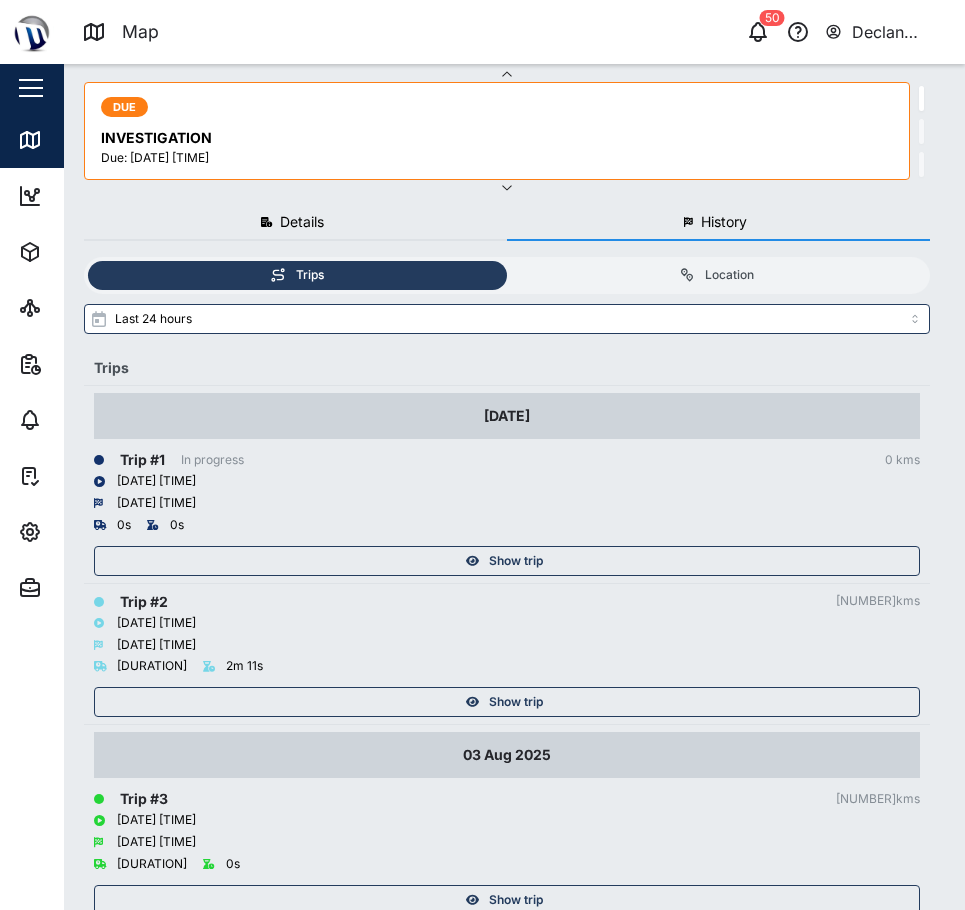 scroll, scrollTop: 0, scrollLeft: 0, axis: both 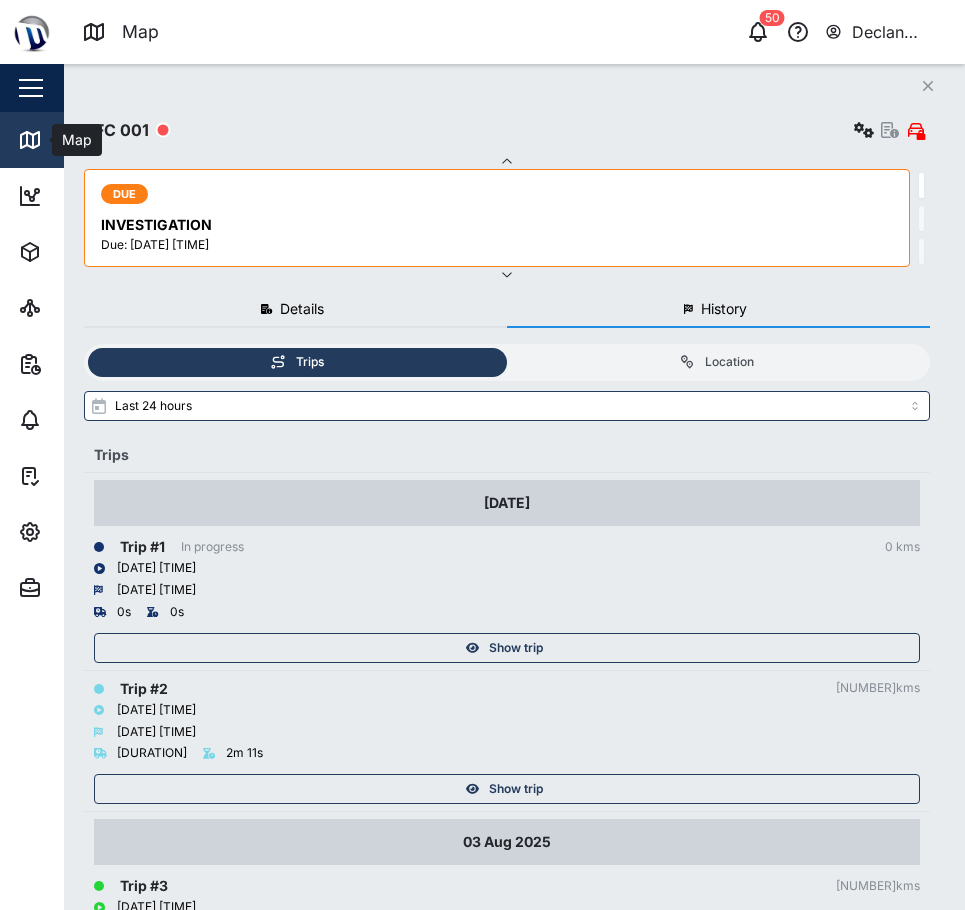 click 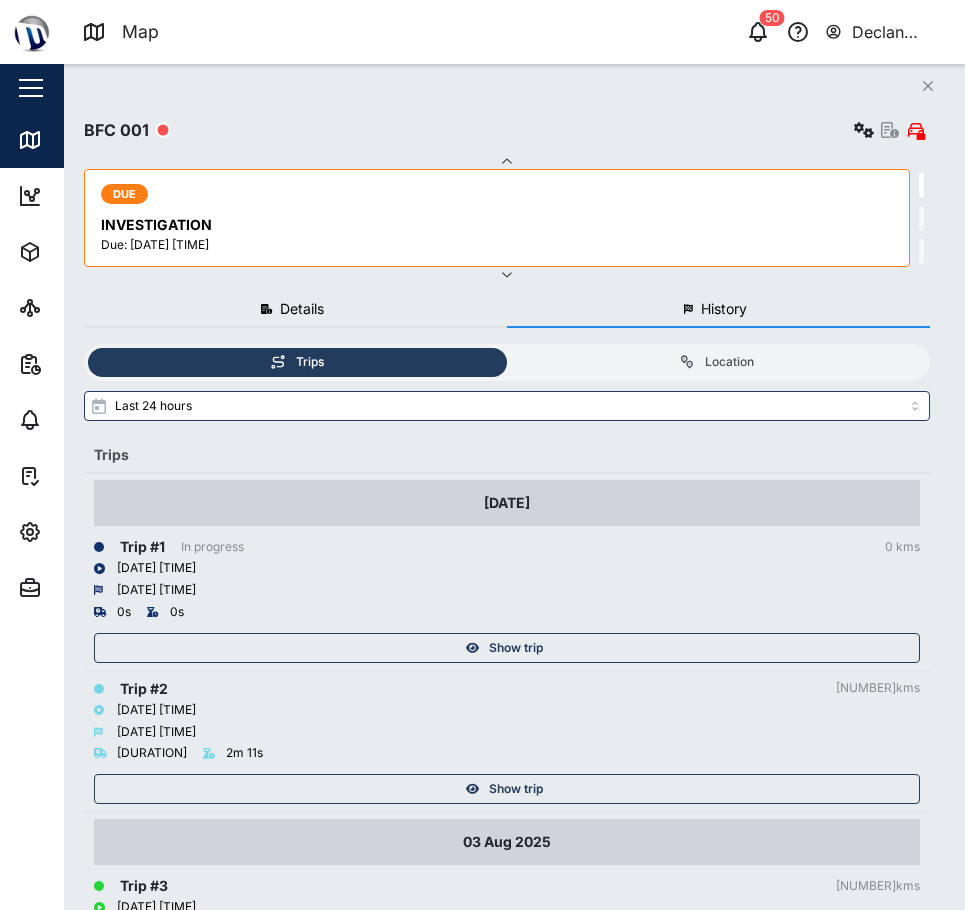 click on "BFC 001" at bounding box center [507, 130] 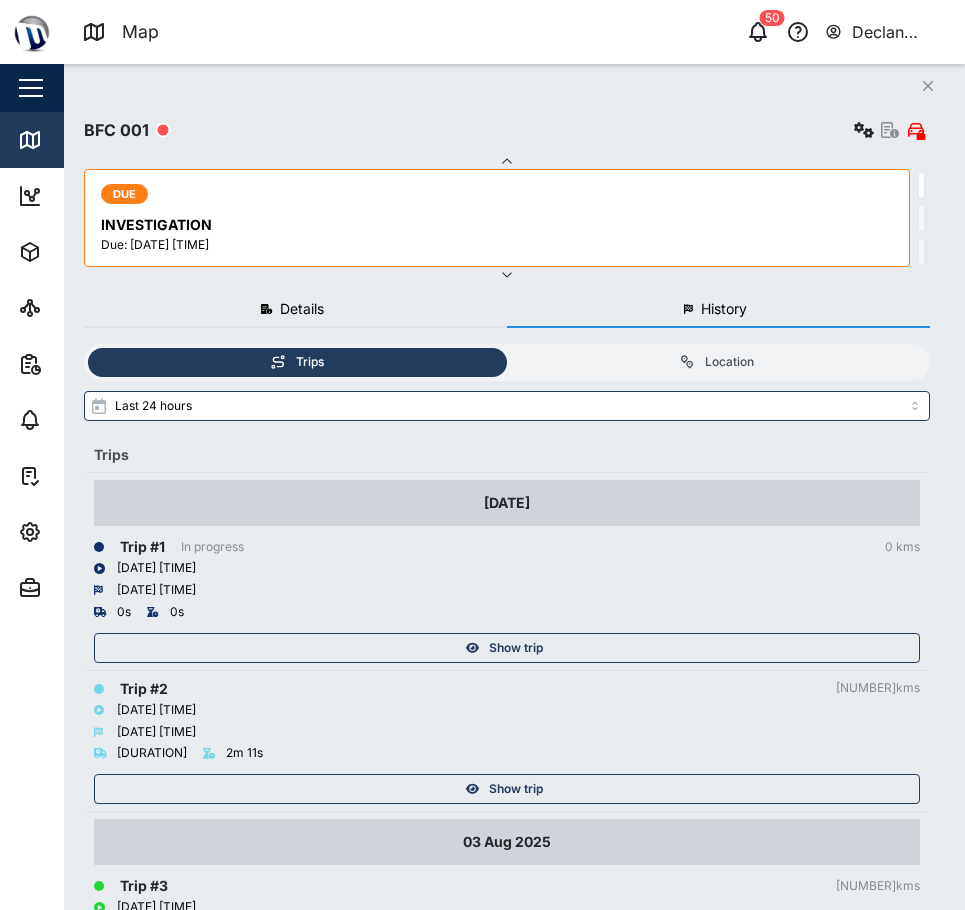 click on "Map" at bounding box center [130, 140] 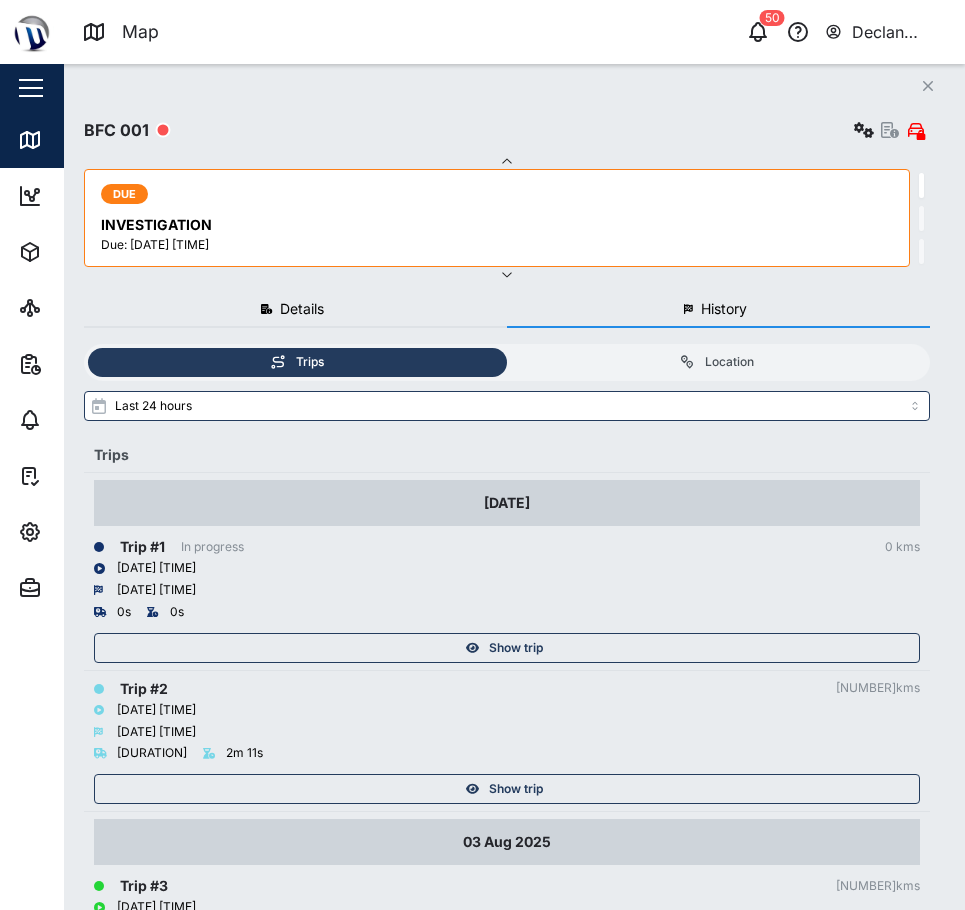 click on "Close BFC 001 DUE INVESTIGATION Due: [DATE] [TIME] DUE REGISTRATION Due: [DATE] [TIME] DUE SAFETY_STICKER Due: [DATE] [TIME] Details History After Hours Use [DATE] [TIME] Asset Status: Off Connection Status: Offline Last Message: [DATE], [TIME] Asset Type: Vehicle Location: [COORDINATES], [CITY], [COUNTRY] Parked Time: [DURATION] Run Time: [DURATION] Idle Time: [DURATION] Duress Button: [NUMBER] Ignition Status: Off Immobilisation Status: Mobilized Odometer: [NUMBER] km Speed: [NUMBER] Kph Vehicle Battery: [NUMBER] V Show System Information Acceleration: [NUMBER] Position Altitude: [NUMBER] m Position Direction: [NUMBER] Position Hdop: [NUMBER] Position Satellites: [NUMBER] Turning: [NUMBER] Unit Battery Voltage: [NUMBER] V Up/Down: [NUMBER] View Asset Details Trips Location Last 24 hours Trips [DATE] Trip # 1 In progress 0kms [DATE] [TIME] [DATE] [TIME] [DURATION] [DURATION] Show trip Trip # 2 [NUMBER]kms [DATE] [TIME] [DATE] [TIME] [DURATION] [DURATION] Show trip [DATE] Trip # 3 [NUMBER]kms [DURATION] [DURATION] [DURATION]" at bounding box center [514, 487] 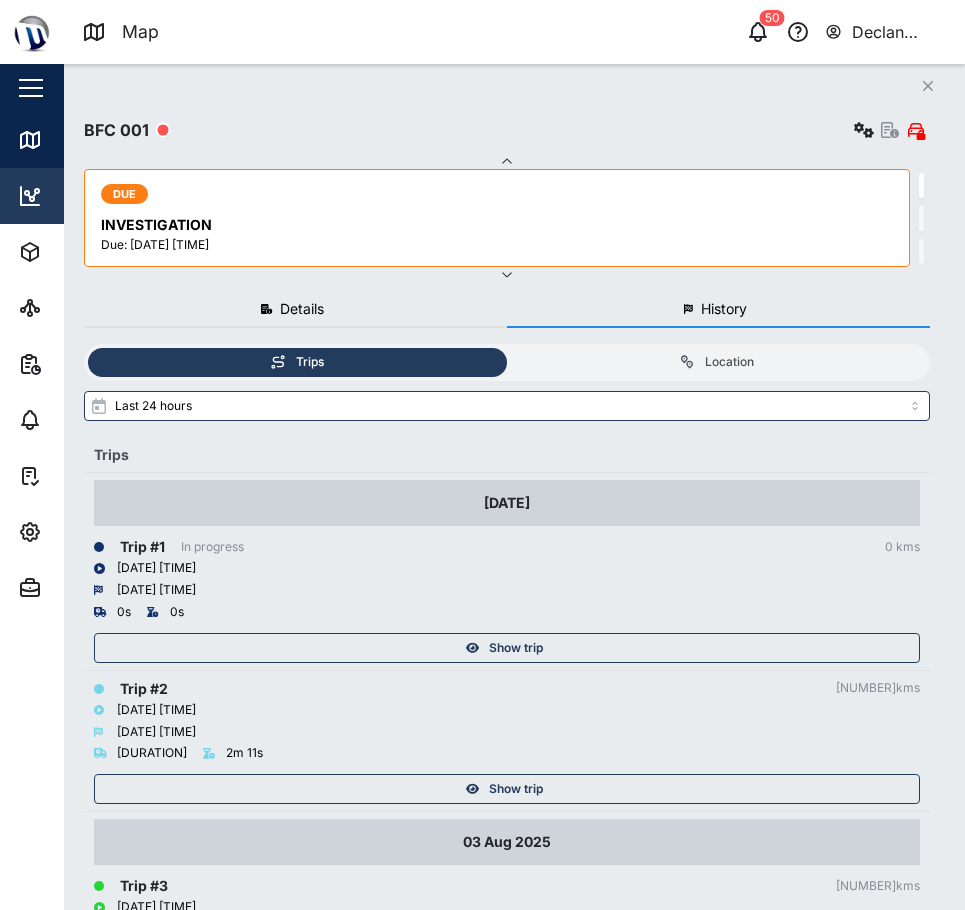 click on "Dashboard" at bounding box center [80, 196] 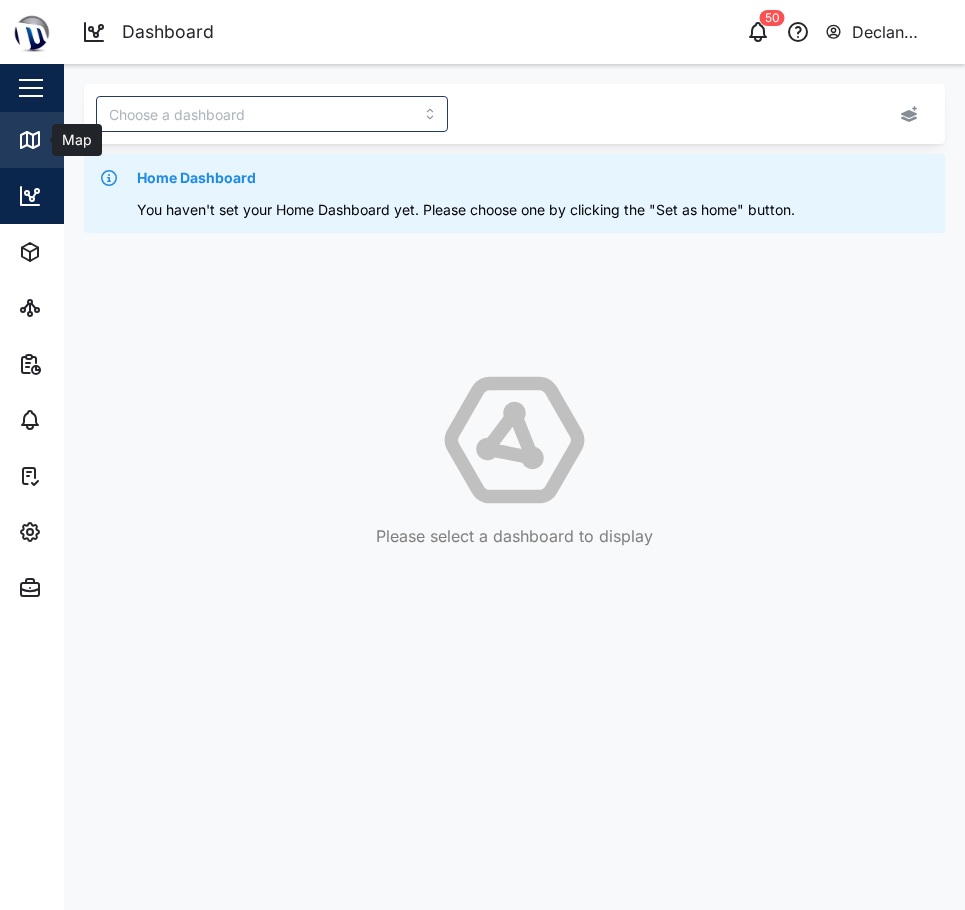 click on "Map" at bounding box center [57, 140] 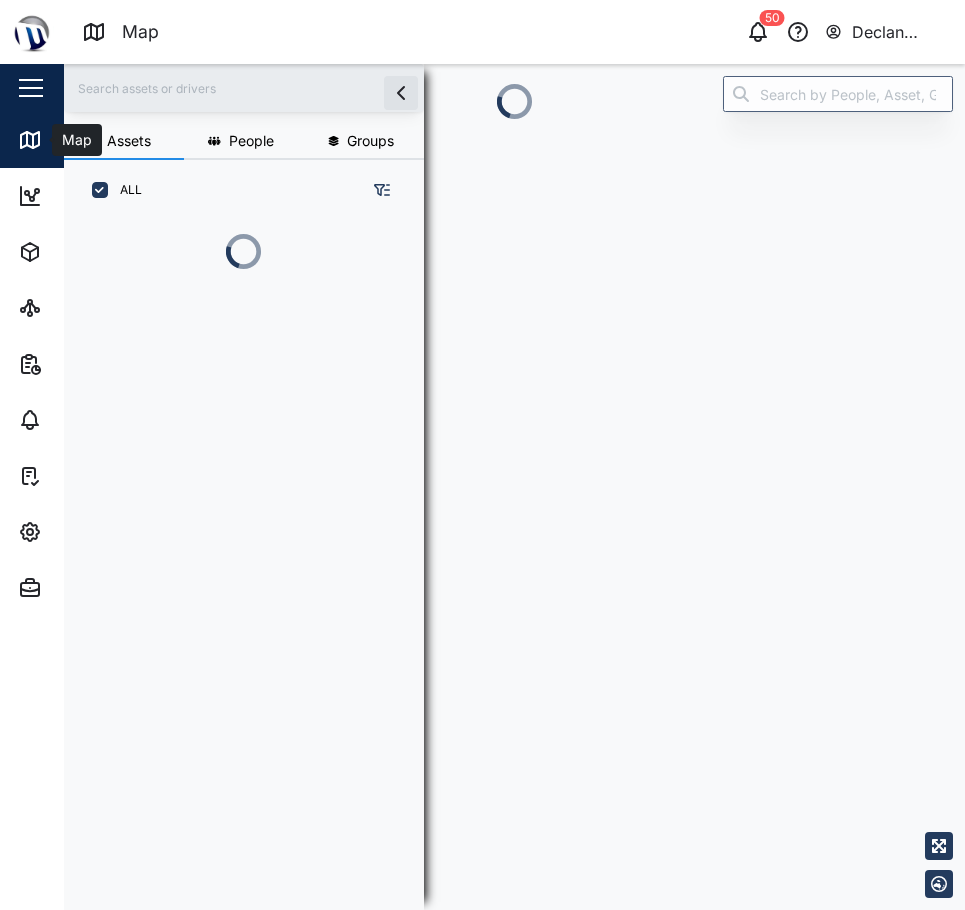 scroll, scrollTop: 665, scrollLeft: 313, axis: both 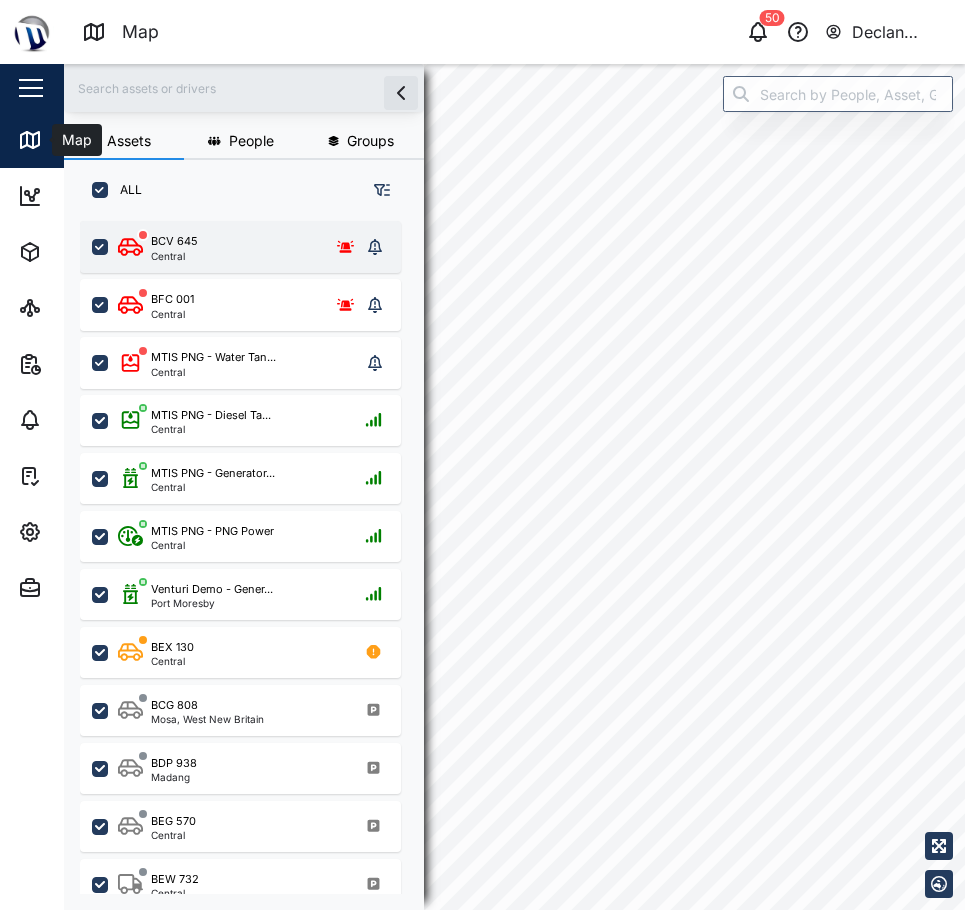 checkbox on "true" 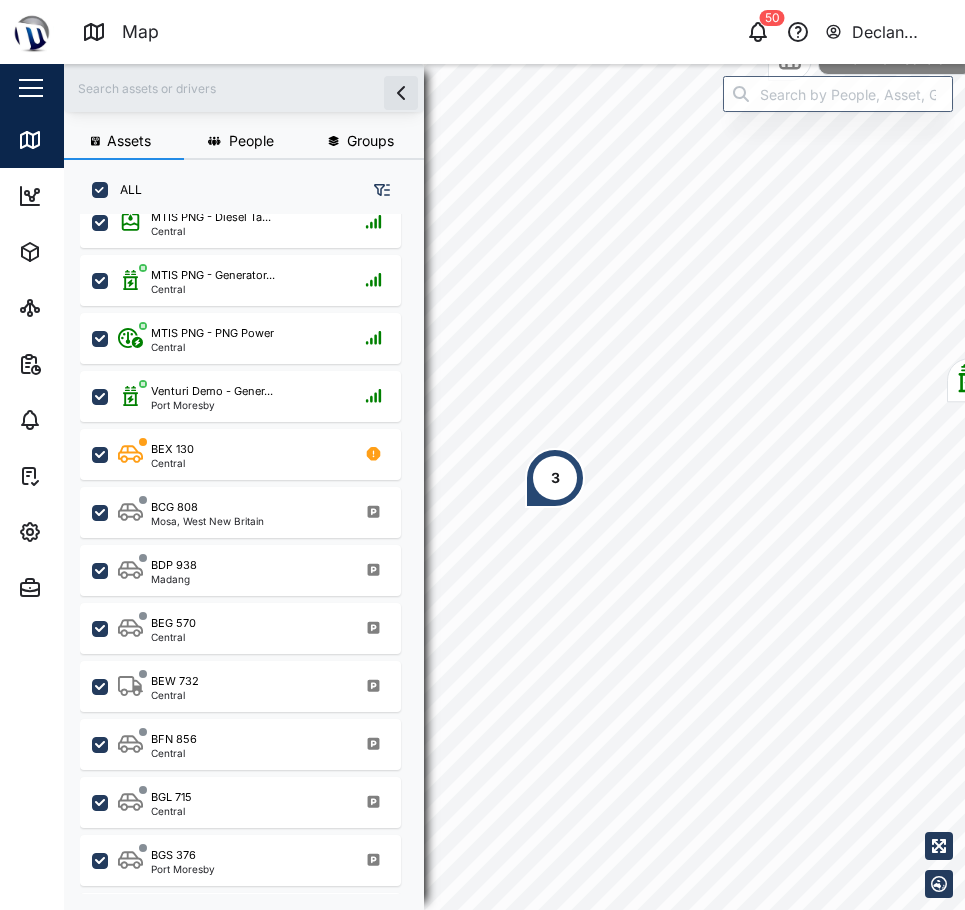 scroll, scrollTop: 200, scrollLeft: 0, axis: vertical 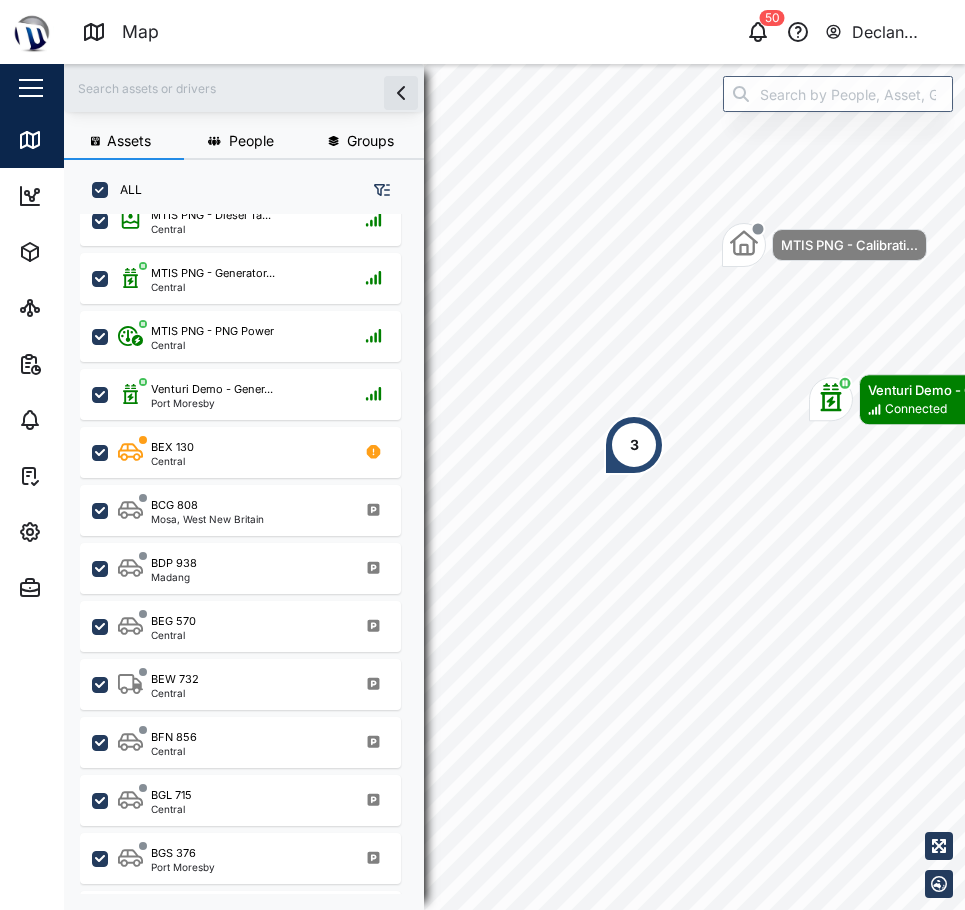 click on "3" at bounding box center [634, 445] 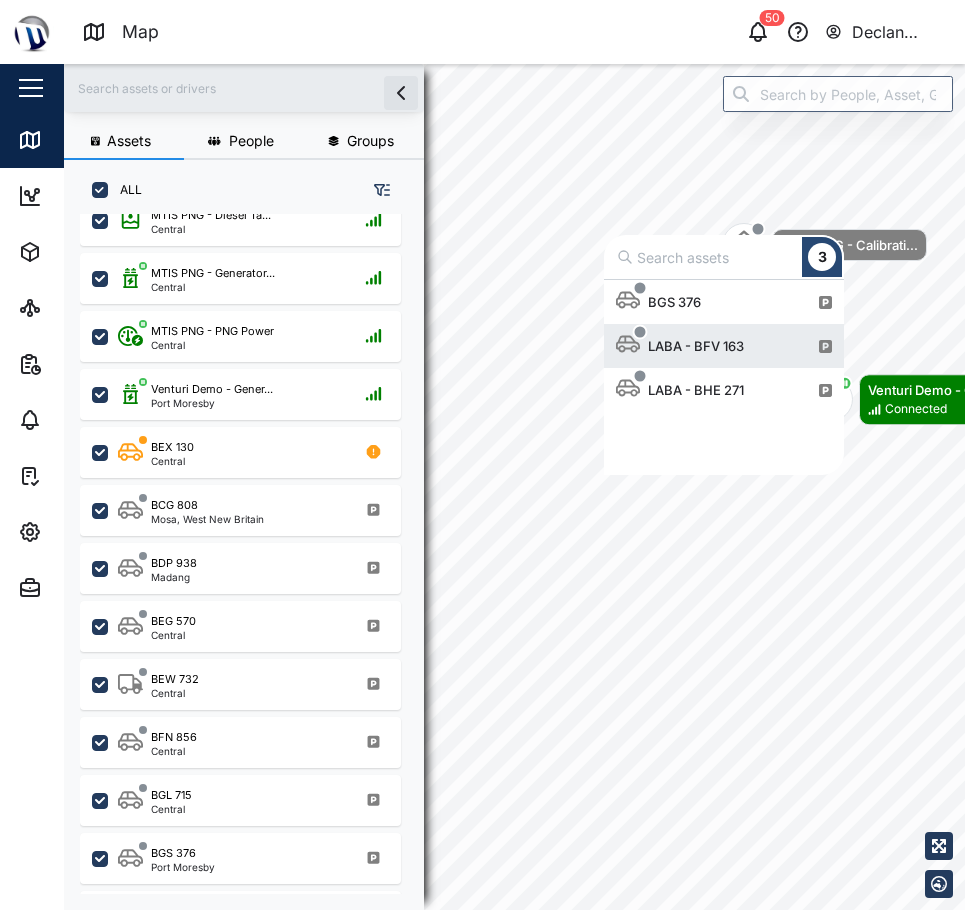 scroll, scrollTop: 16, scrollLeft: 16, axis: both 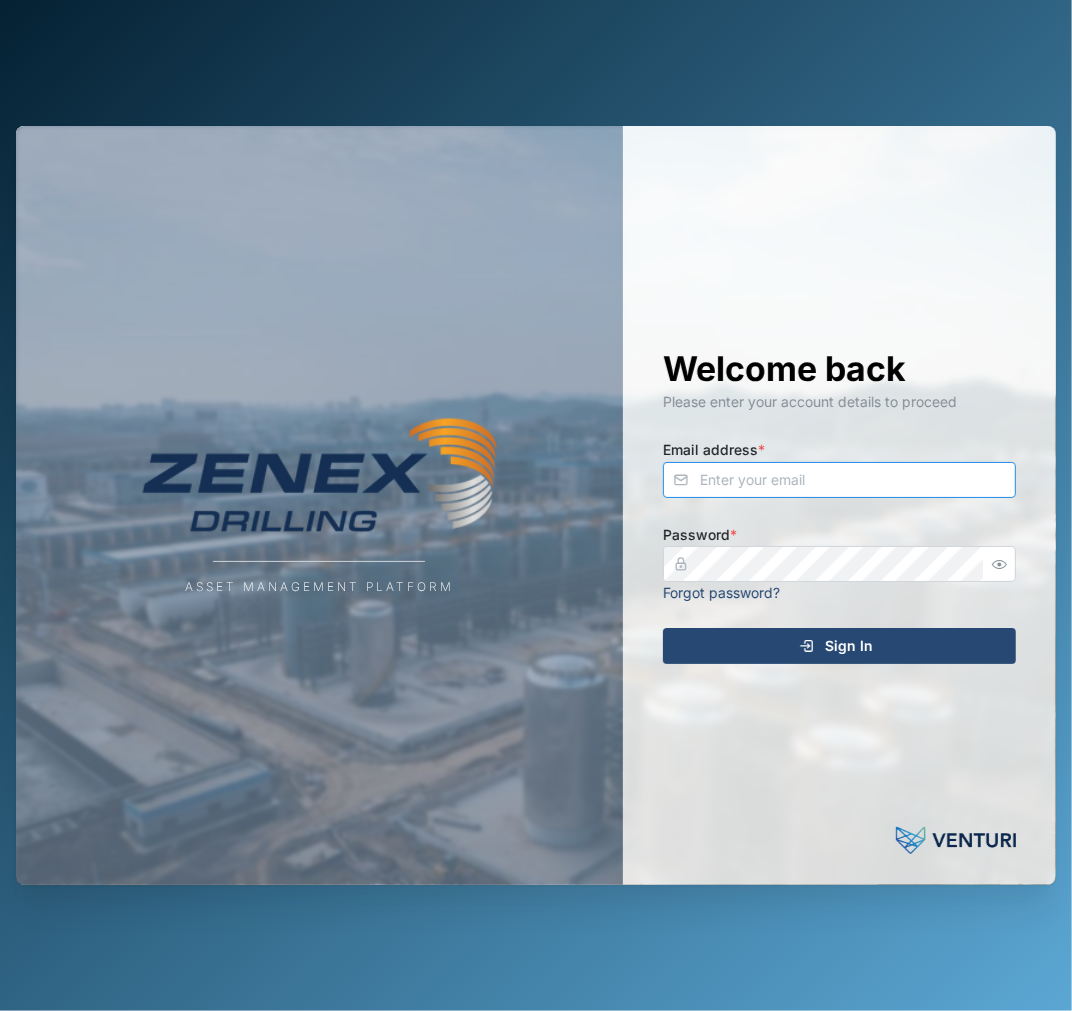 click on "Email address  *" at bounding box center [839, 480] 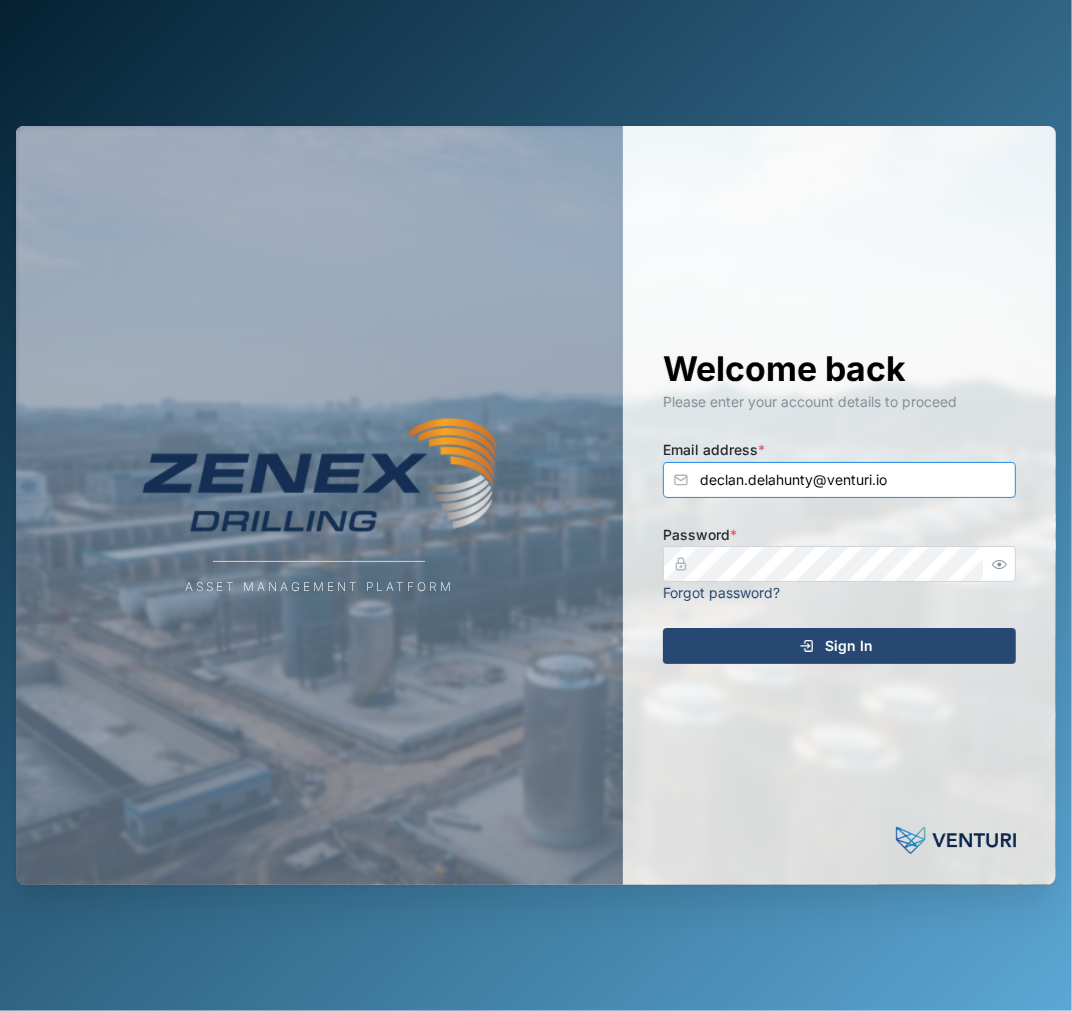 type on "declan.delahunty@venturi.io" 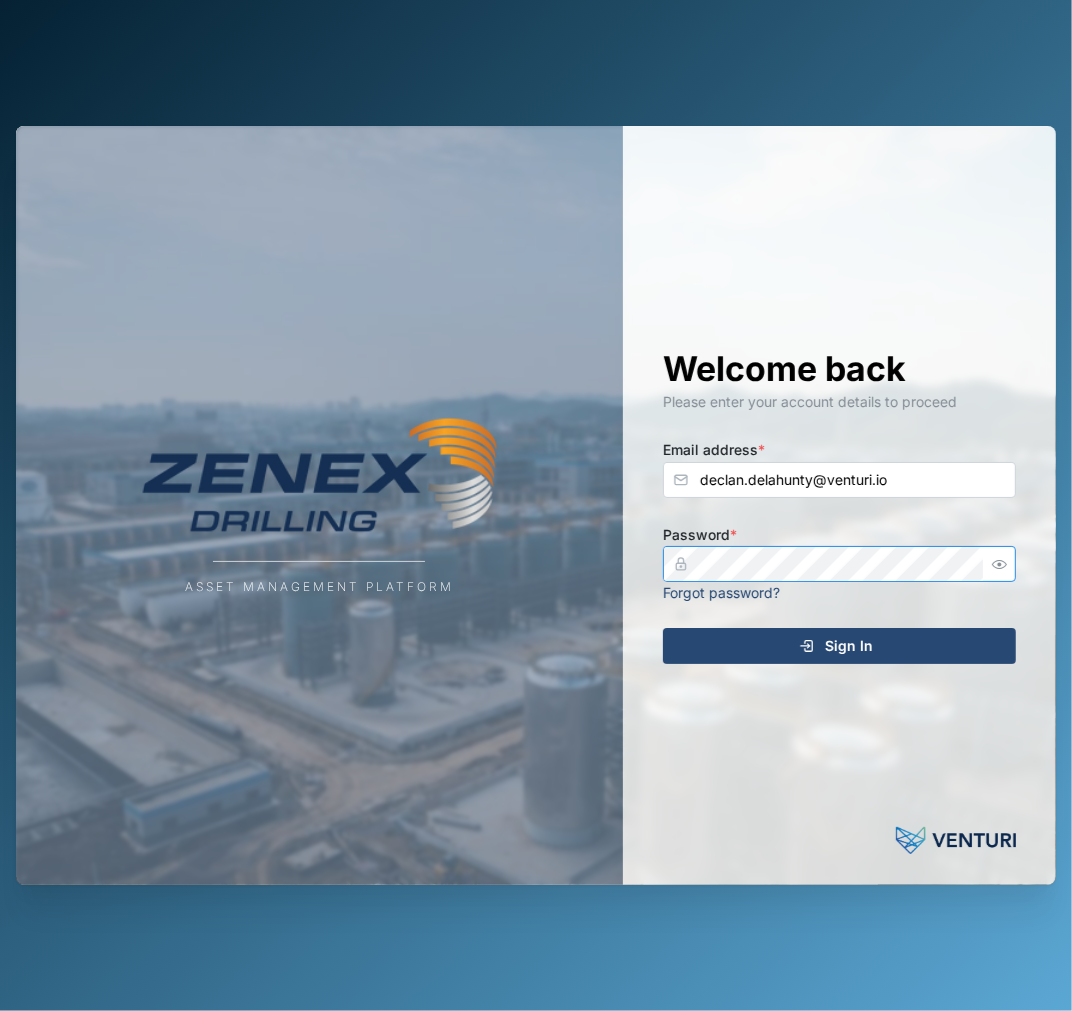 click on "Sign In" at bounding box center [839, 646] 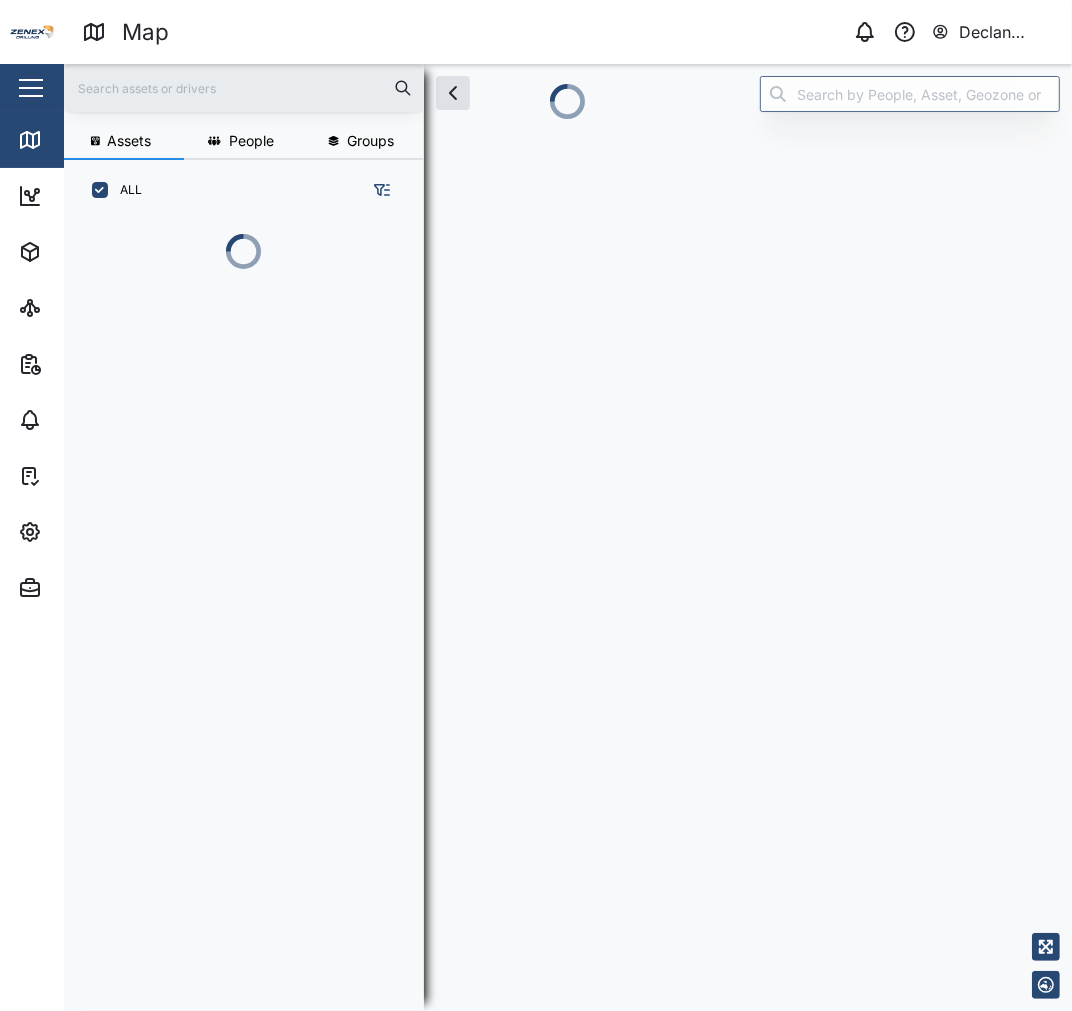 scroll, scrollTop: 764, scrollLeft: 311, axis: both 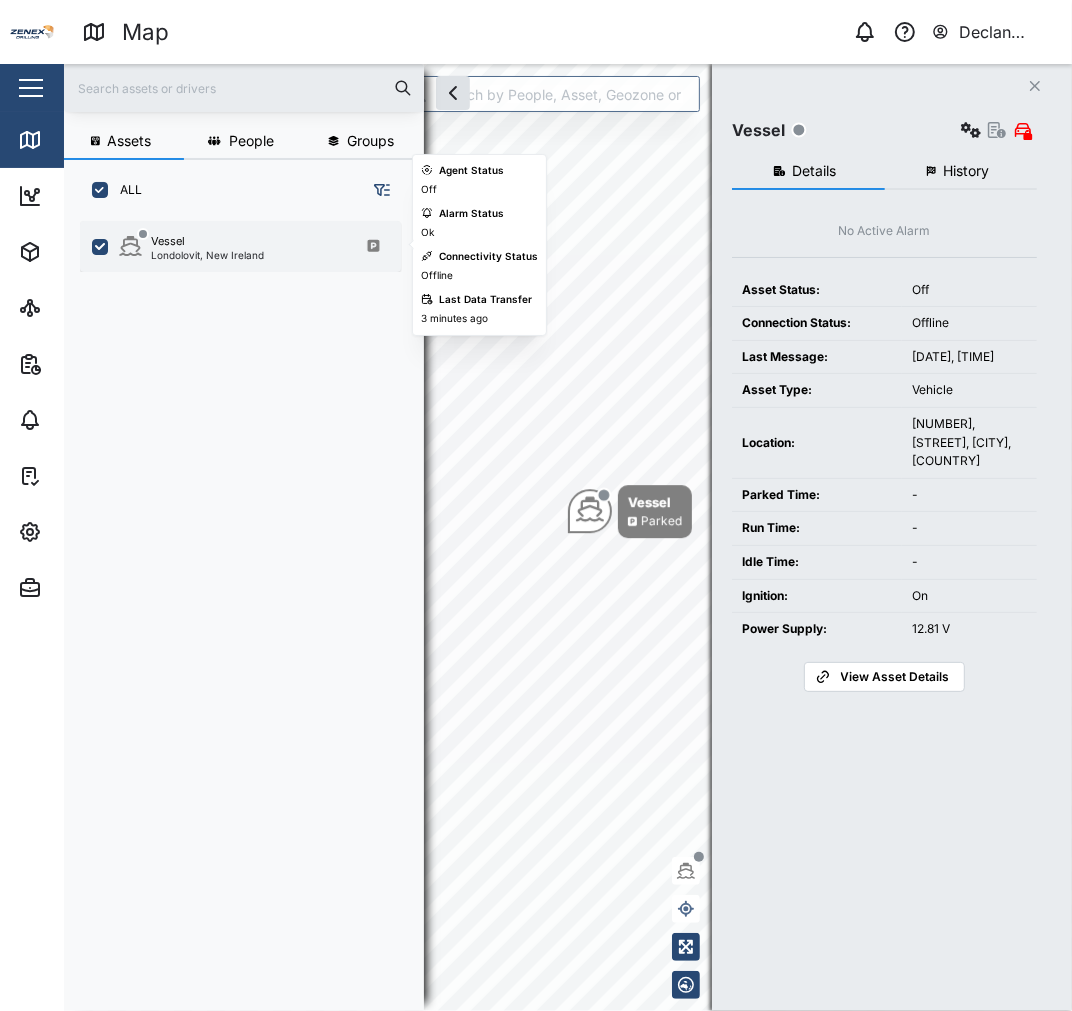 click on "Londolovit,
New Ireland" at bounding box center (207, 255) 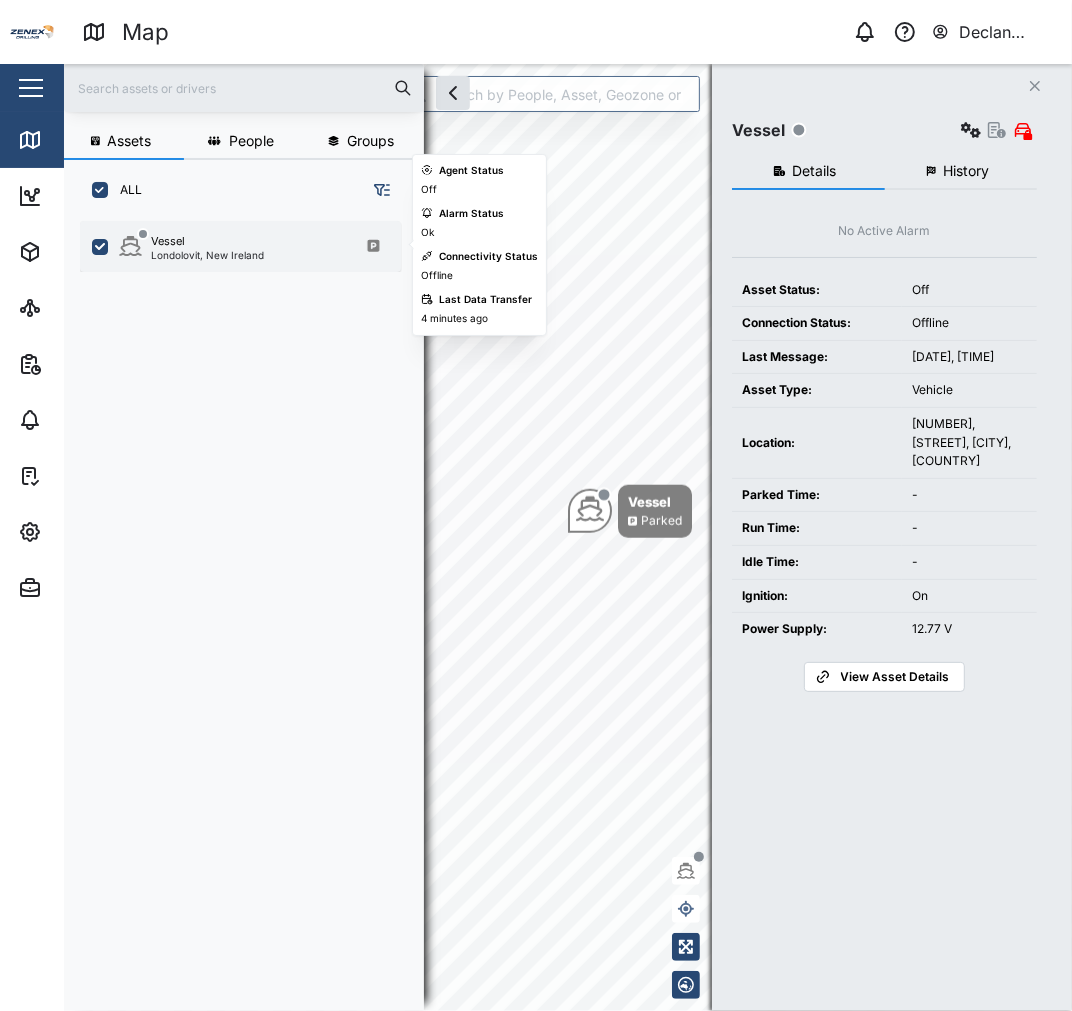 click on "Vessel Londolovit, [REGION]" at bounding box center [240, 246] 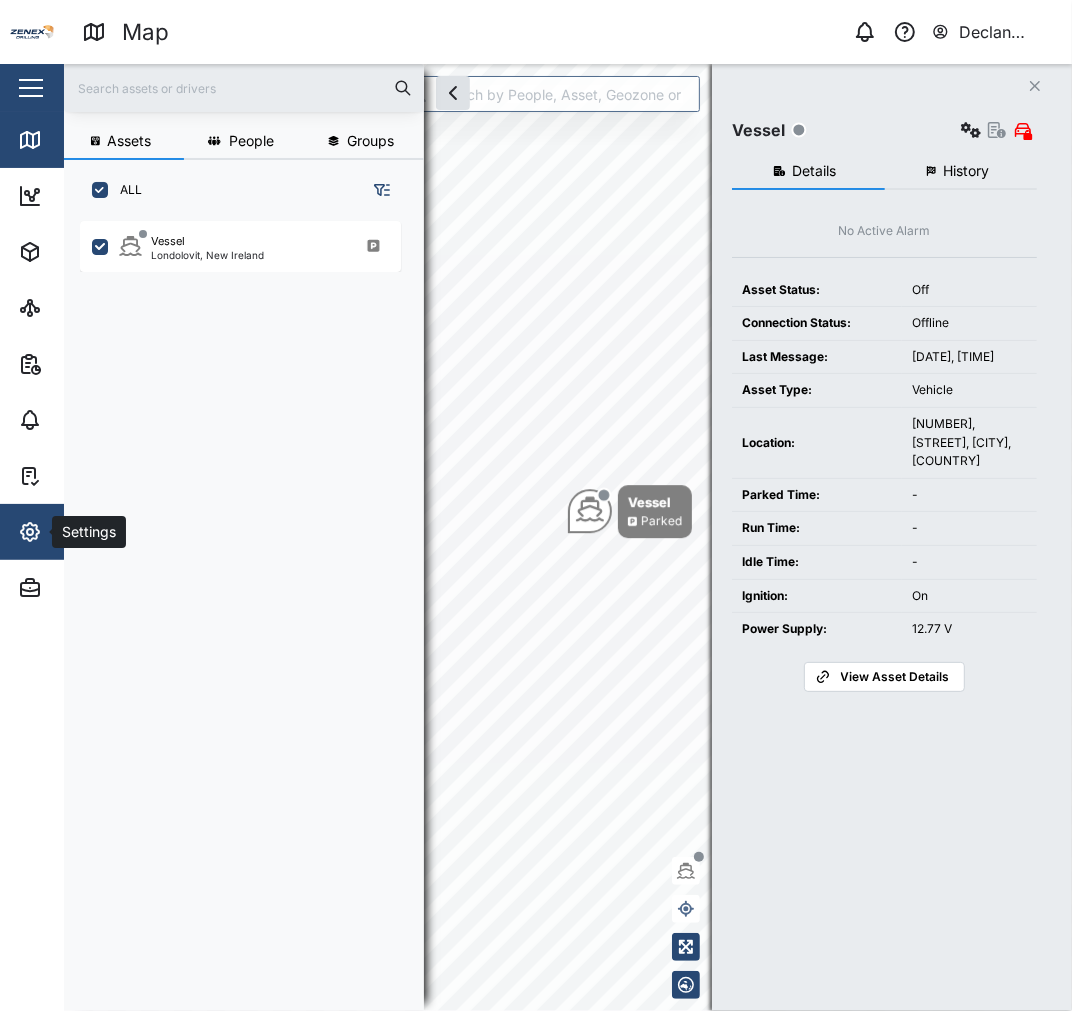click 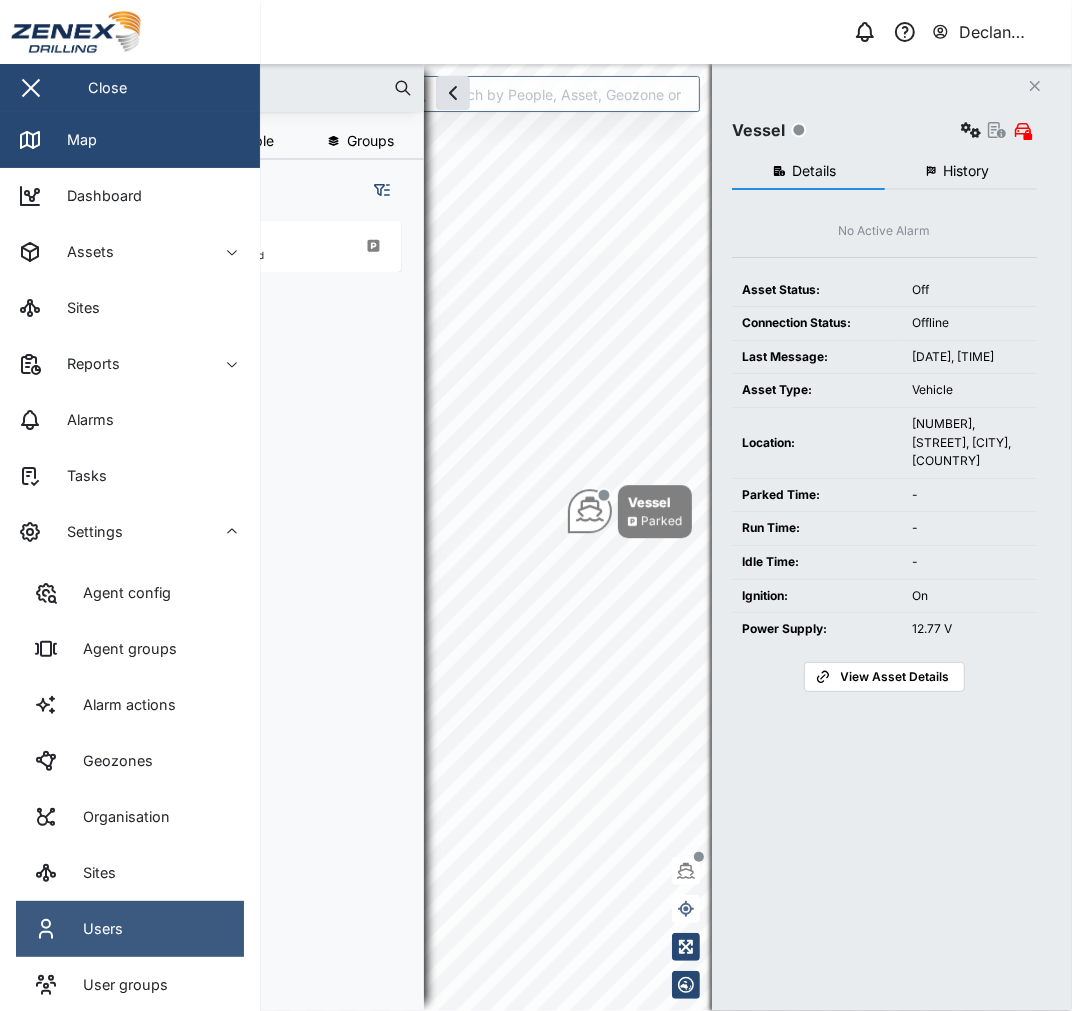click on "Users" at bounding box center (130, 929) 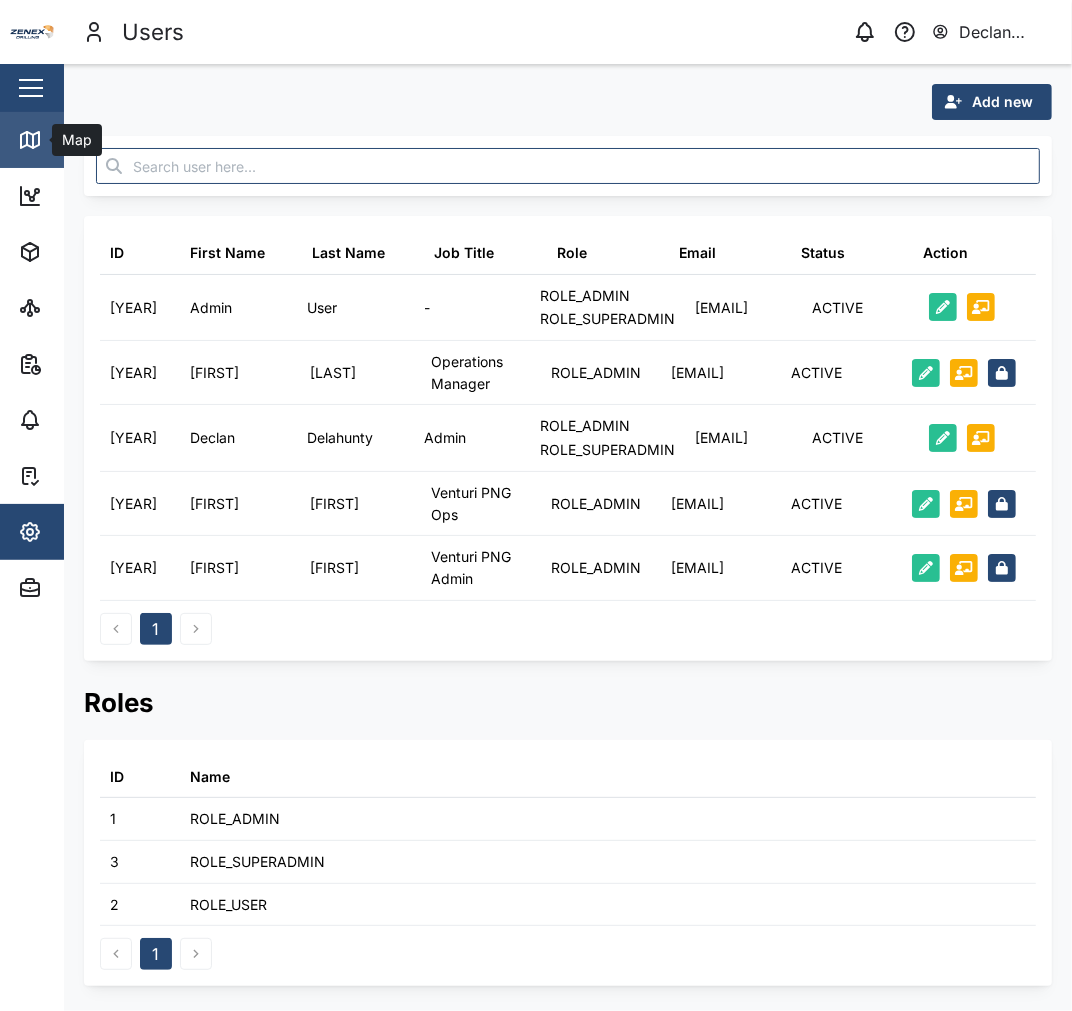 click on "Map" at bounding box center (130, 140) 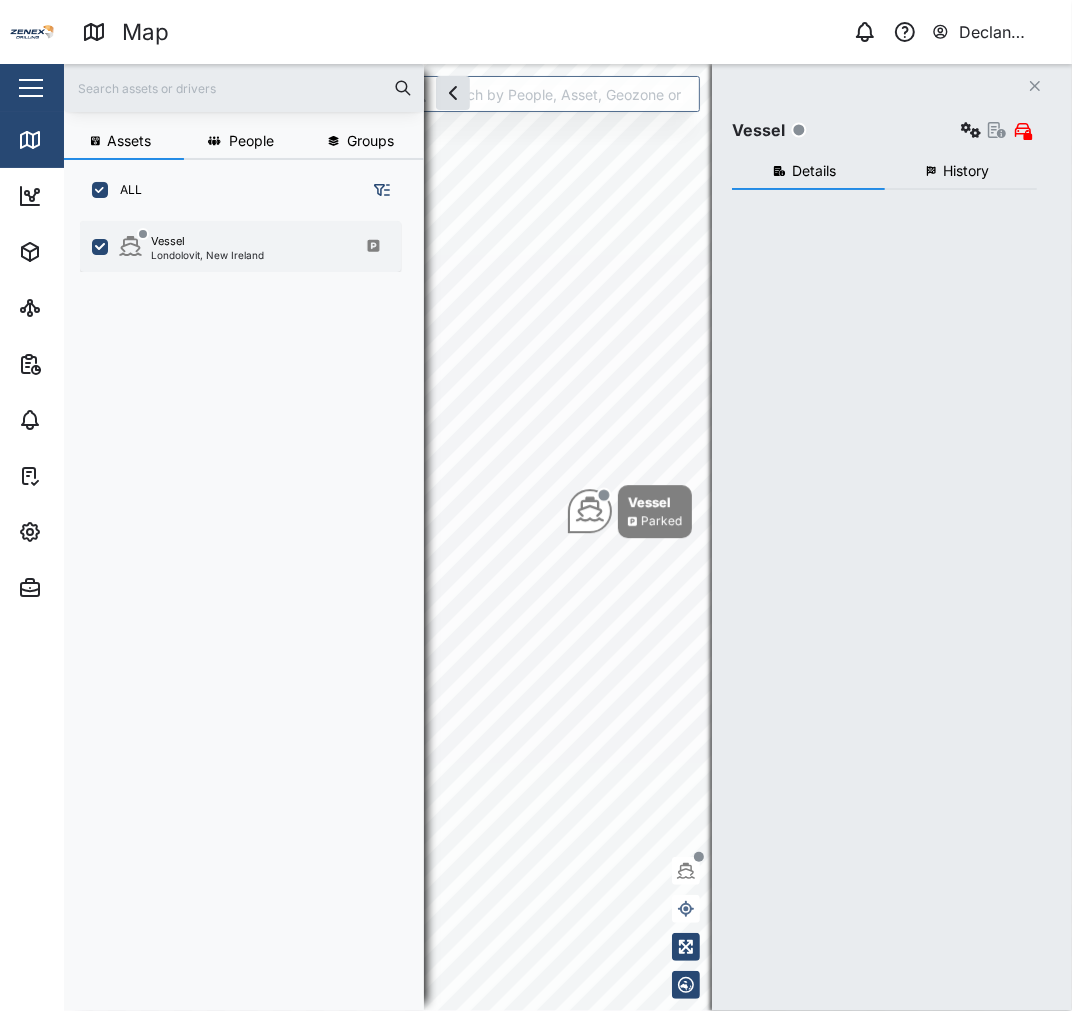 scroll, scrollTop: 17, scrollLeft: 17, axis: both 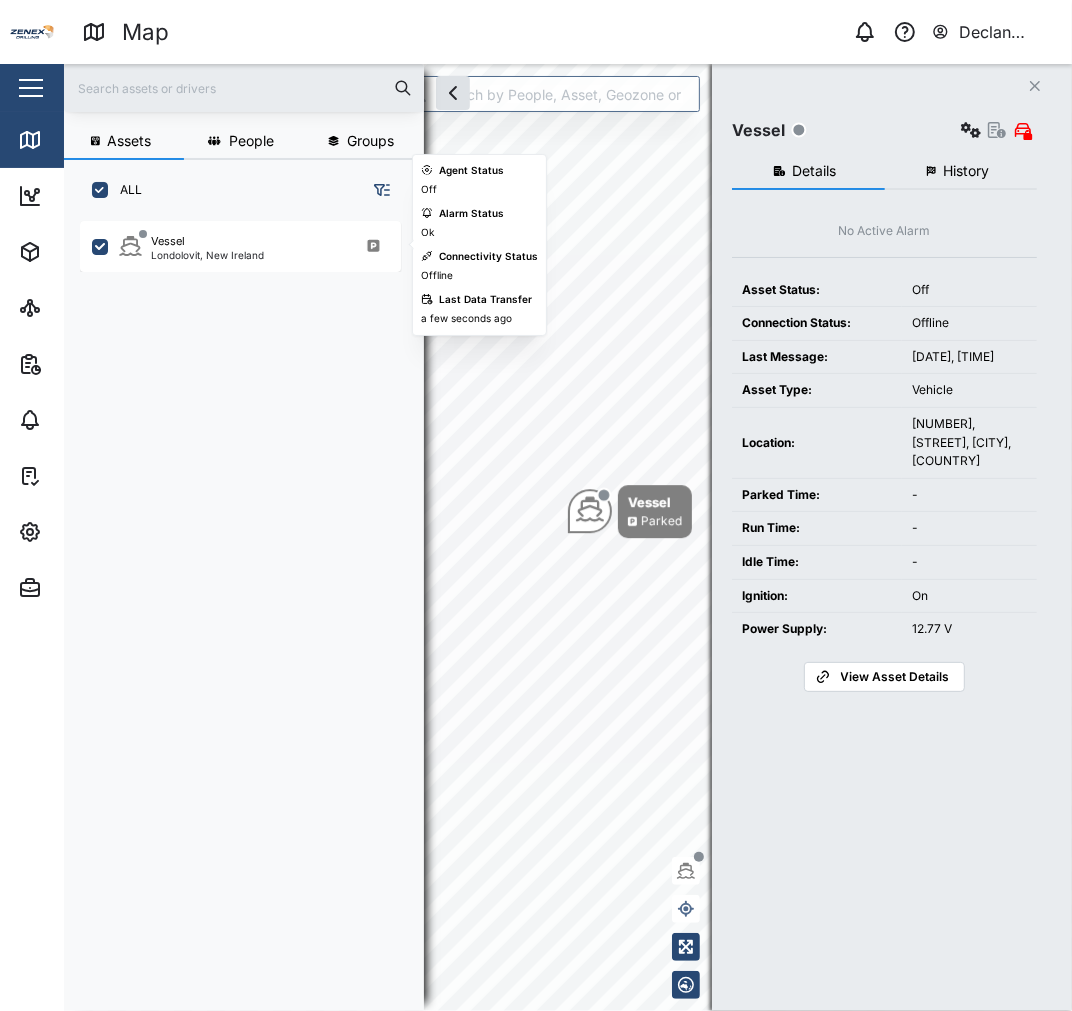 click on "Vessel Londolovit,
New Ireland" at bounding box center [251, 604] 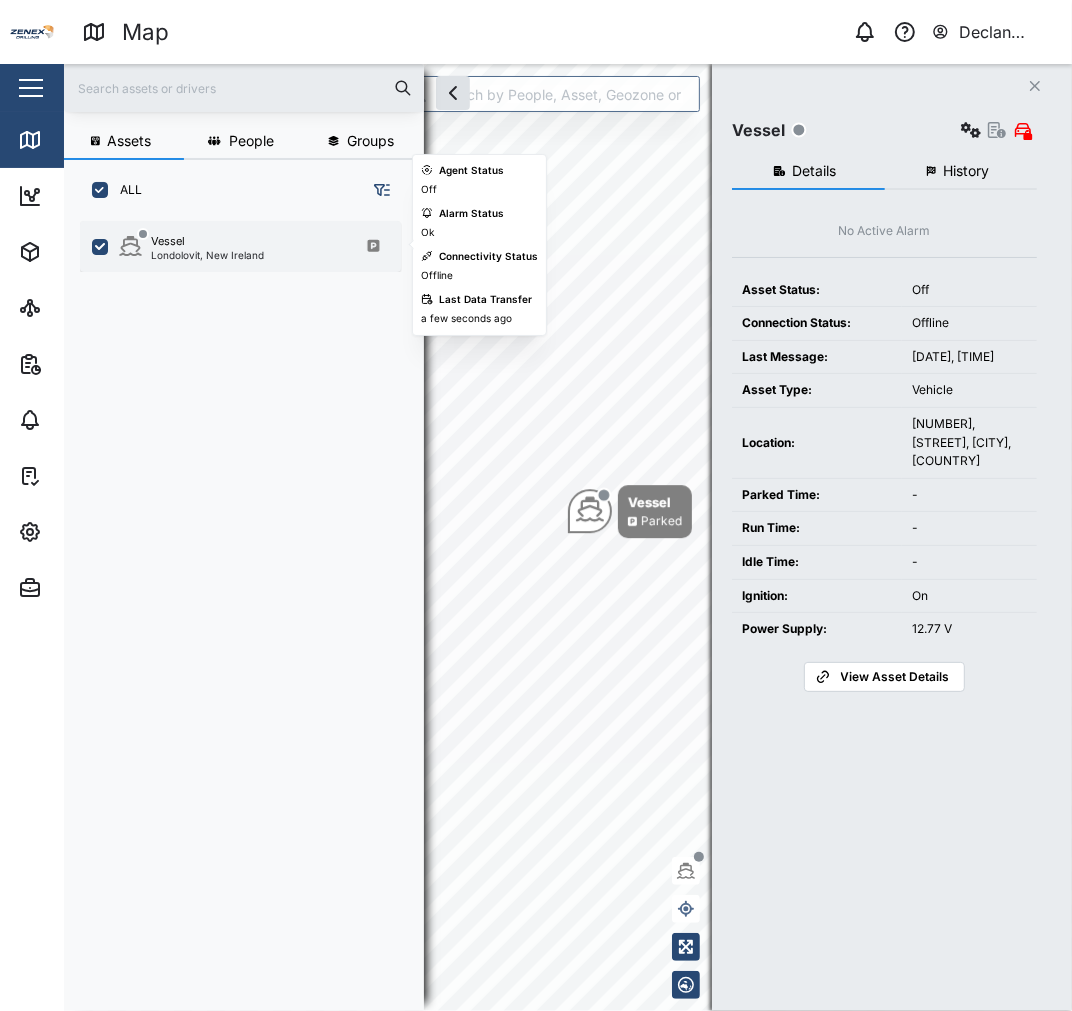 click on "Vessel" at bounding box center [207, 241] 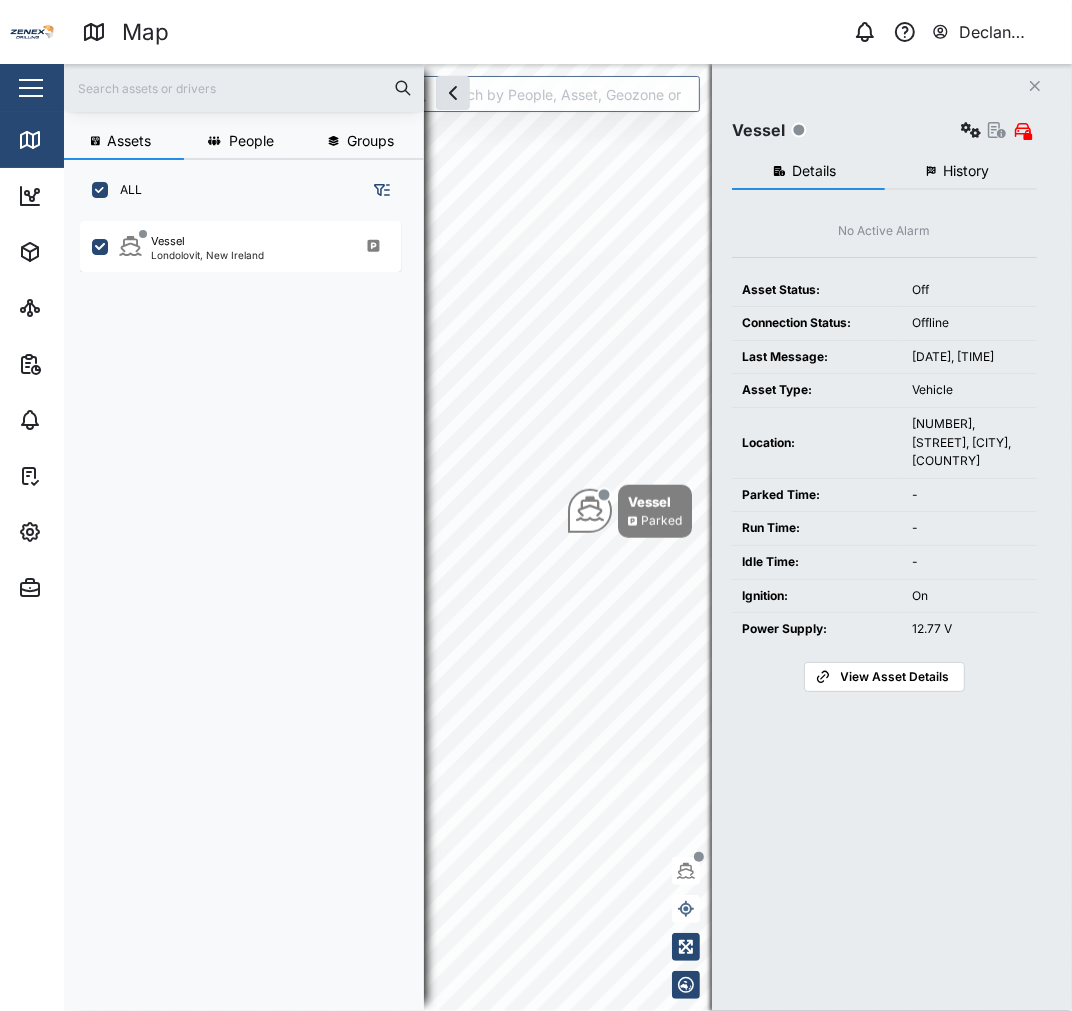 click on "History" at bounding box center (961, 172) 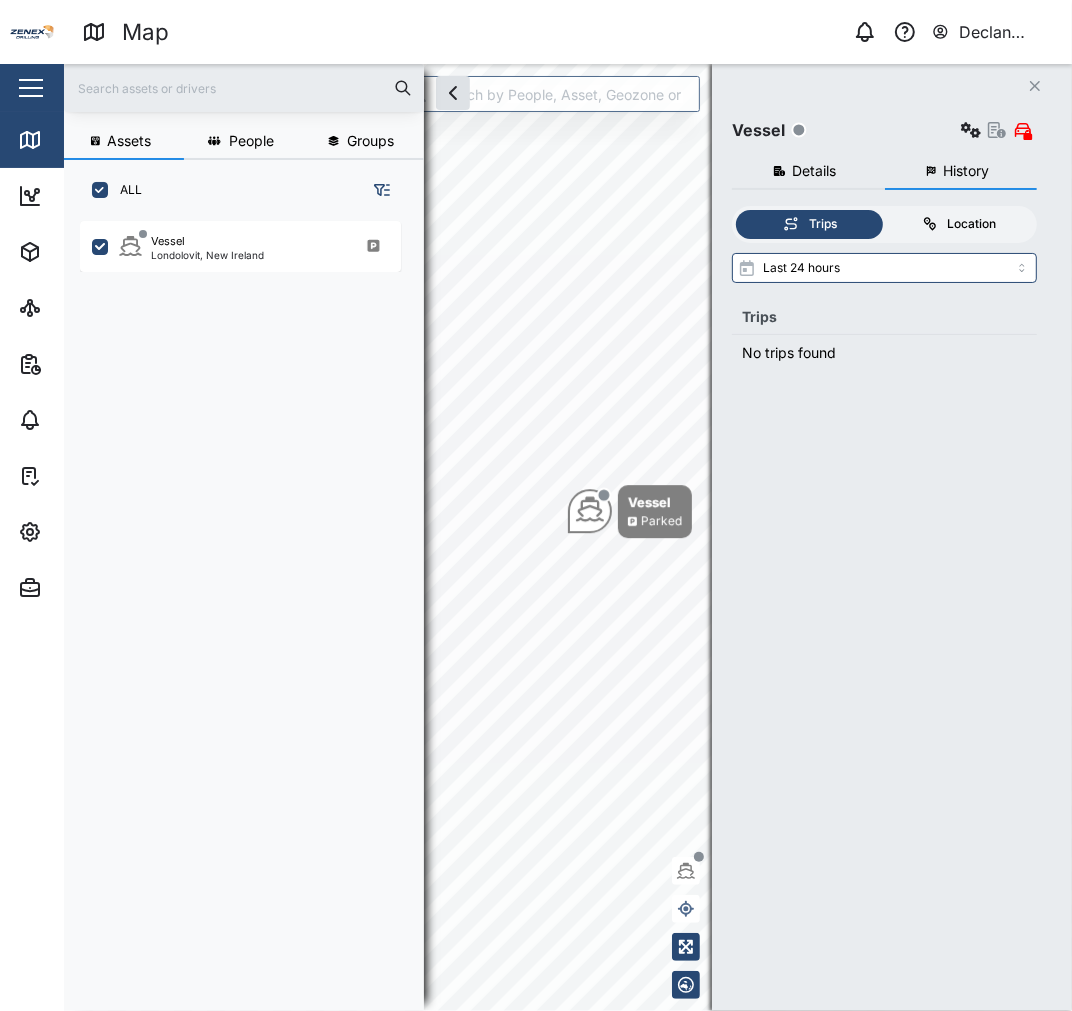 click on "Location" at bounding box center (959, 224) 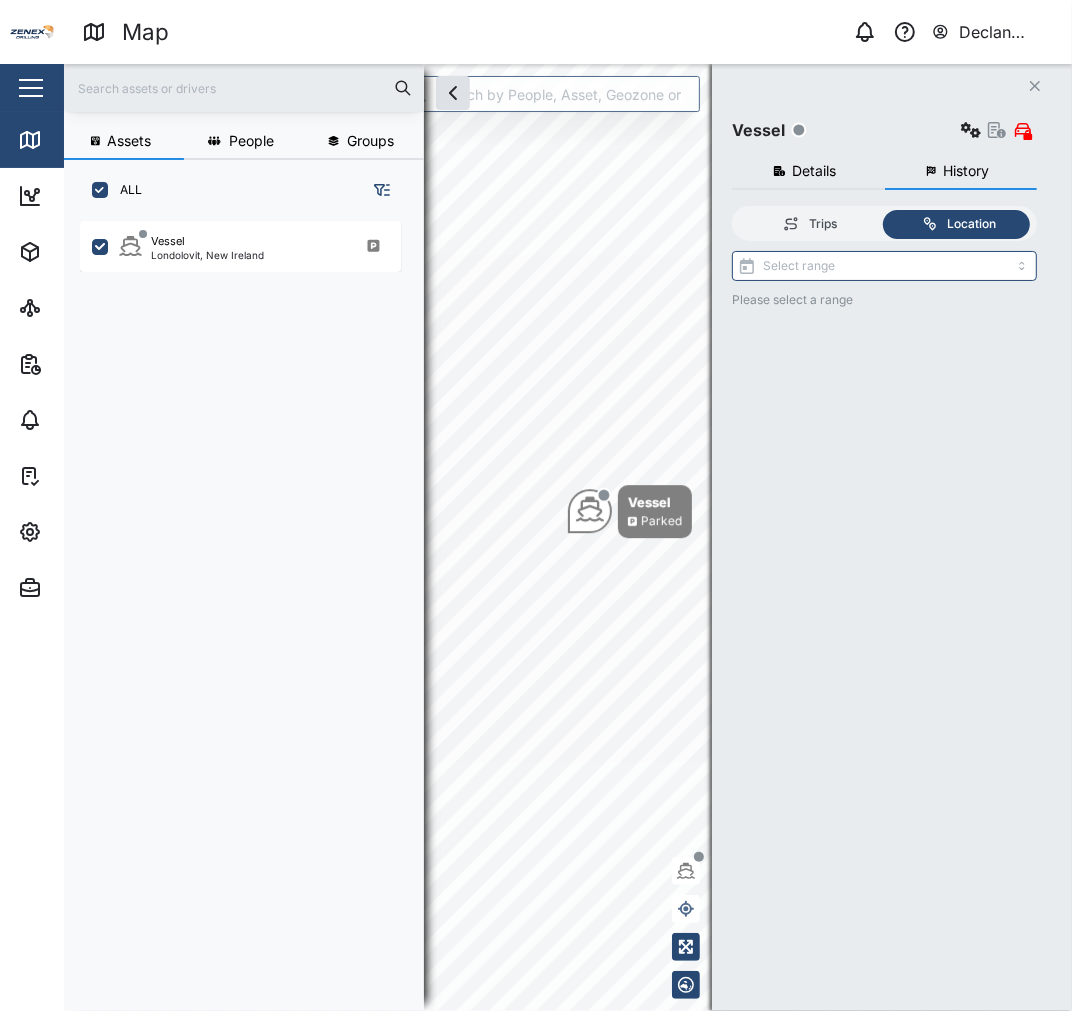 click on "Trips Location Please select a range" at bounding box center (884, 588) 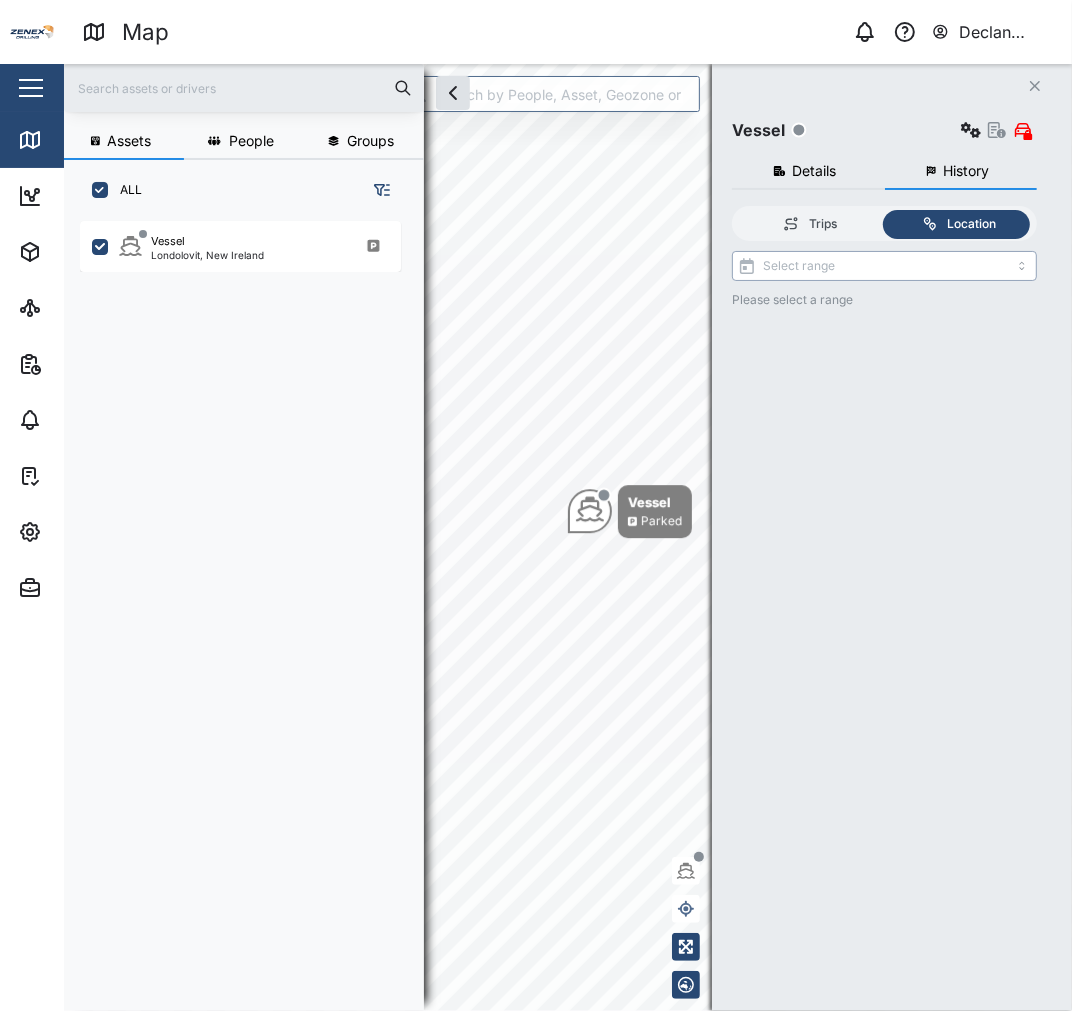 click at bounding box center [884, 266] 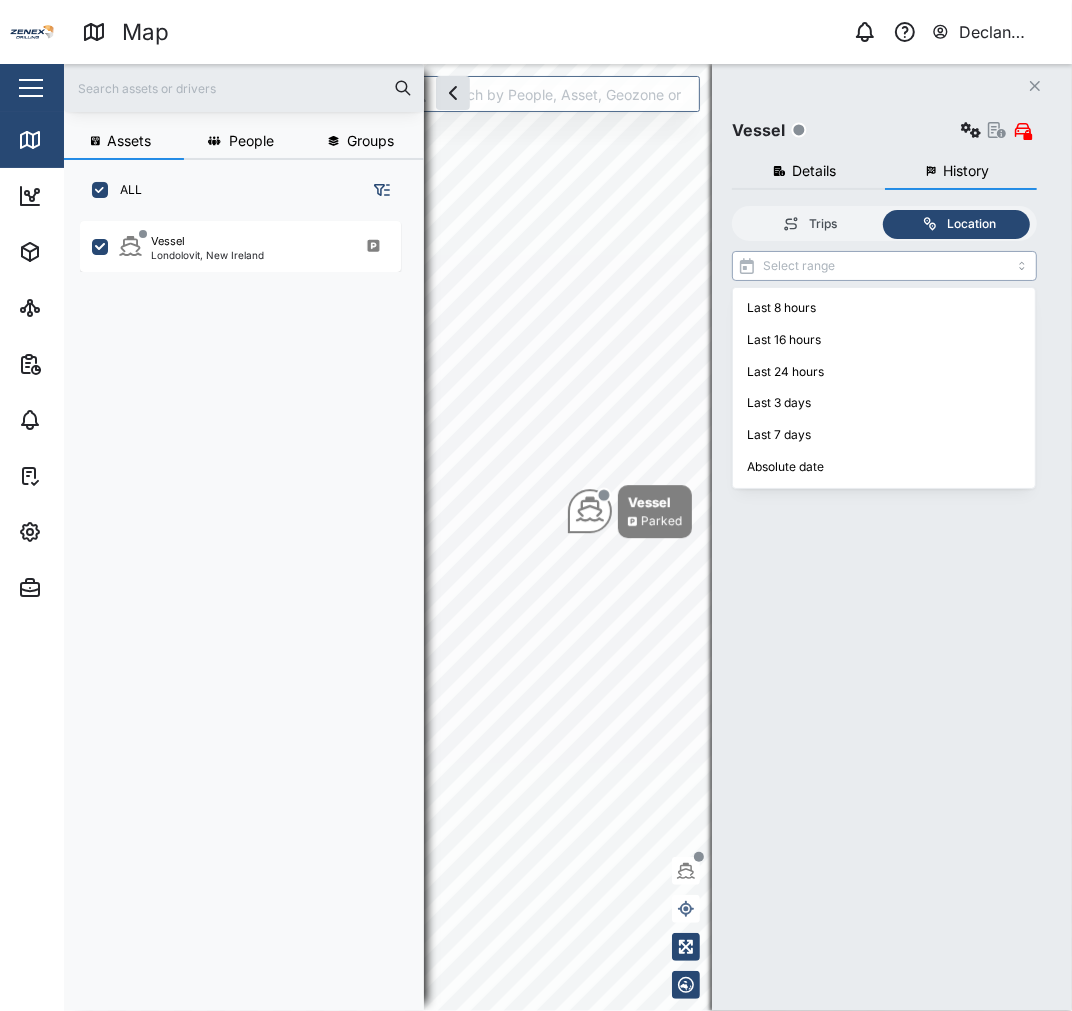 type on "Last 8 hours" 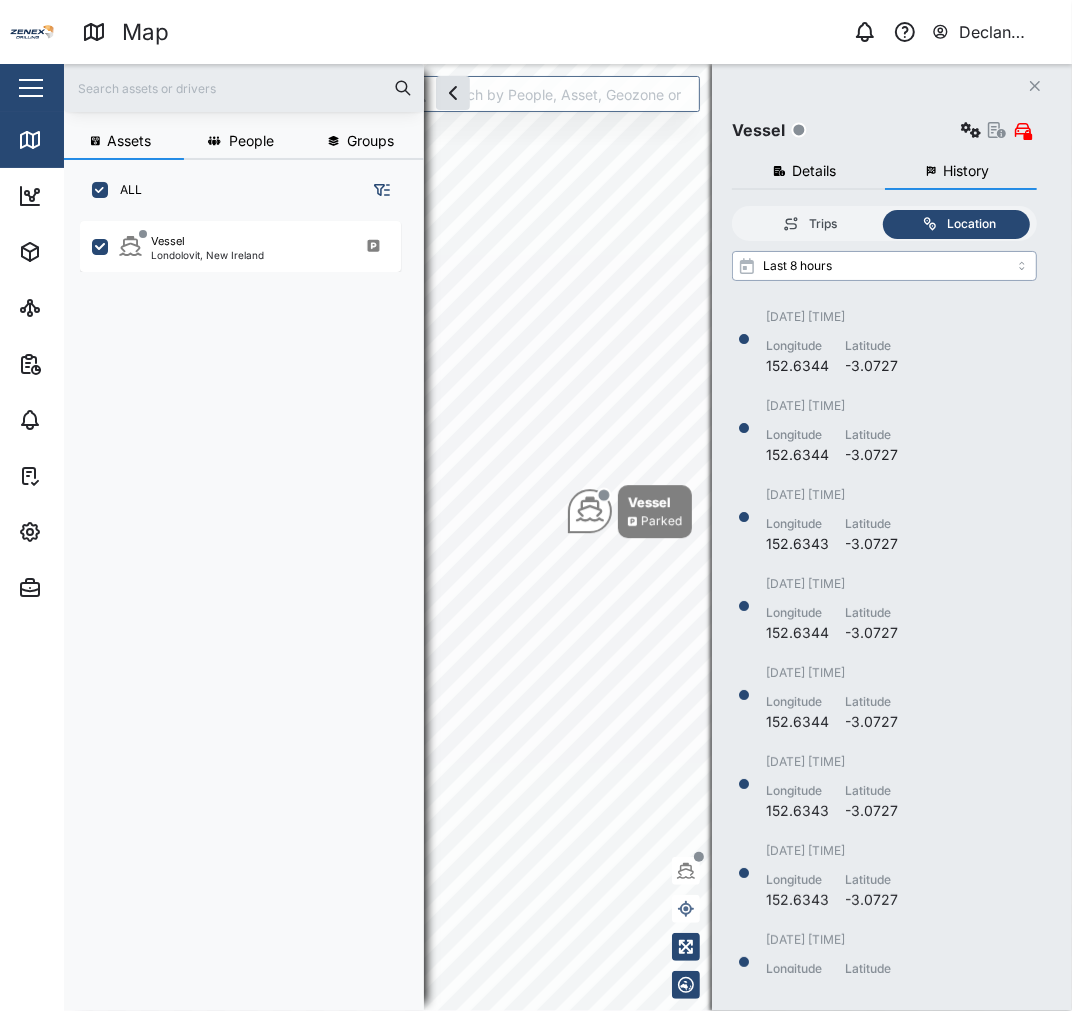 scroll, scrollTop: 17, scrollLeft: 17, axis: both 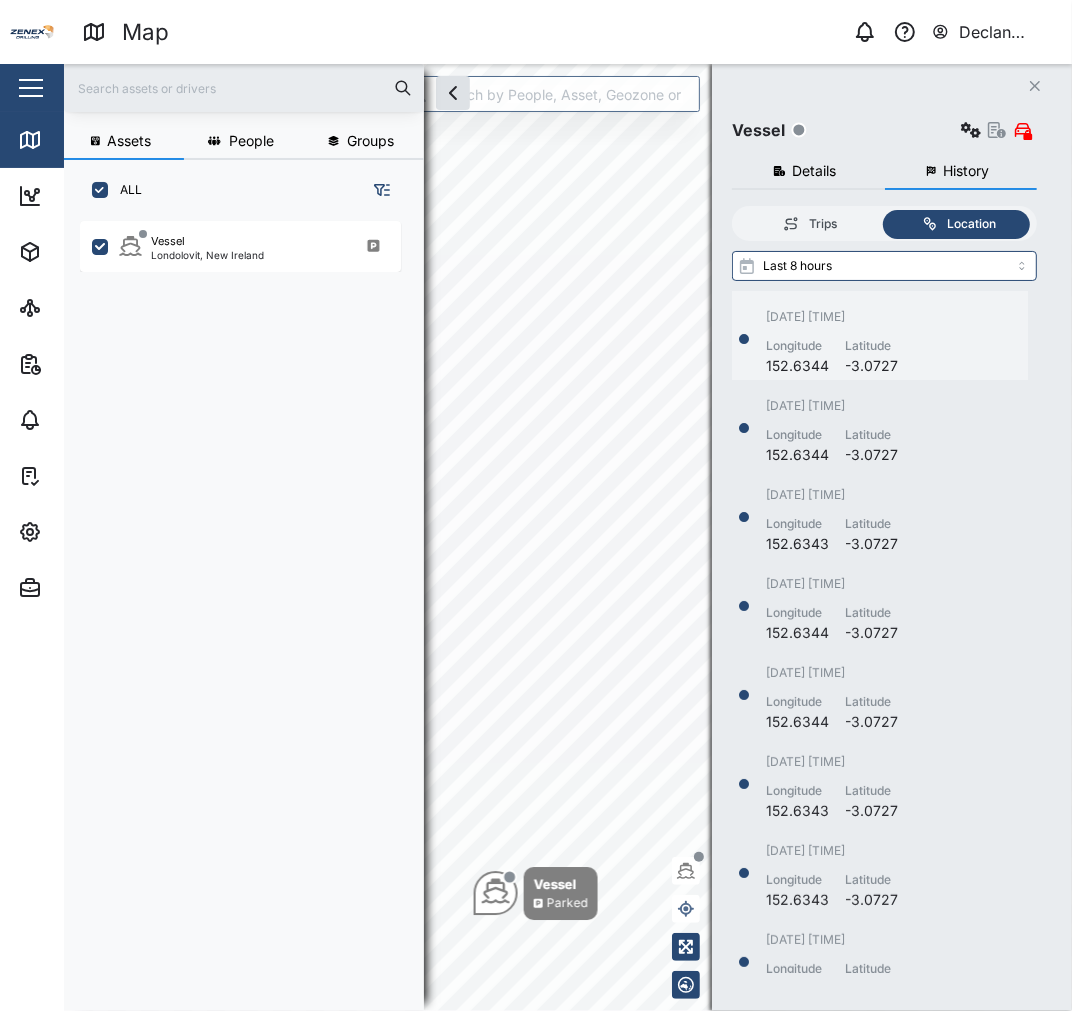 click on "04/08/2025 16:09:24 Longitude 152.6344 Latitude -3.0727" at bounding box center [880, 342] 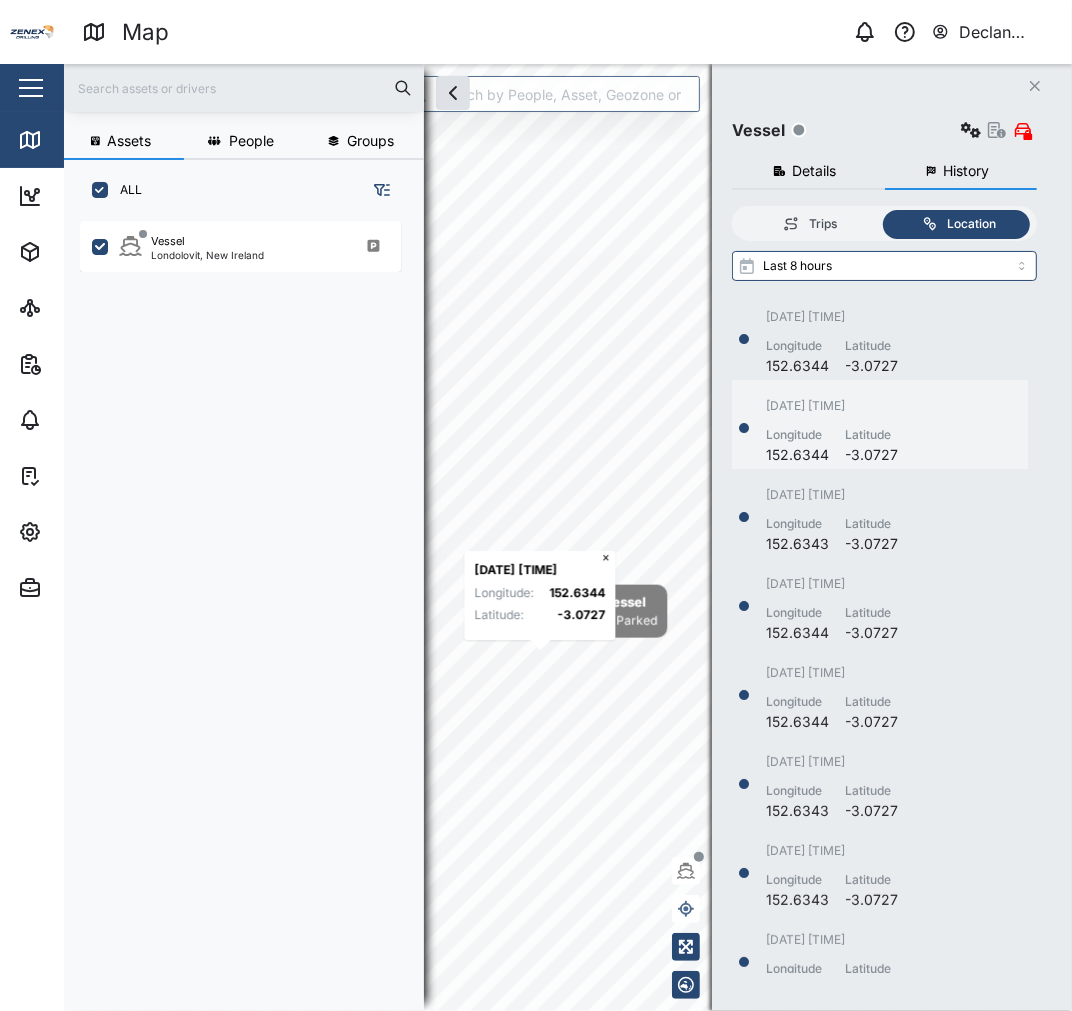 click on "04/08/2025 16:04:24 Longitude 152.6344 Latitude -3.0727" at bounding box center [880, 431] 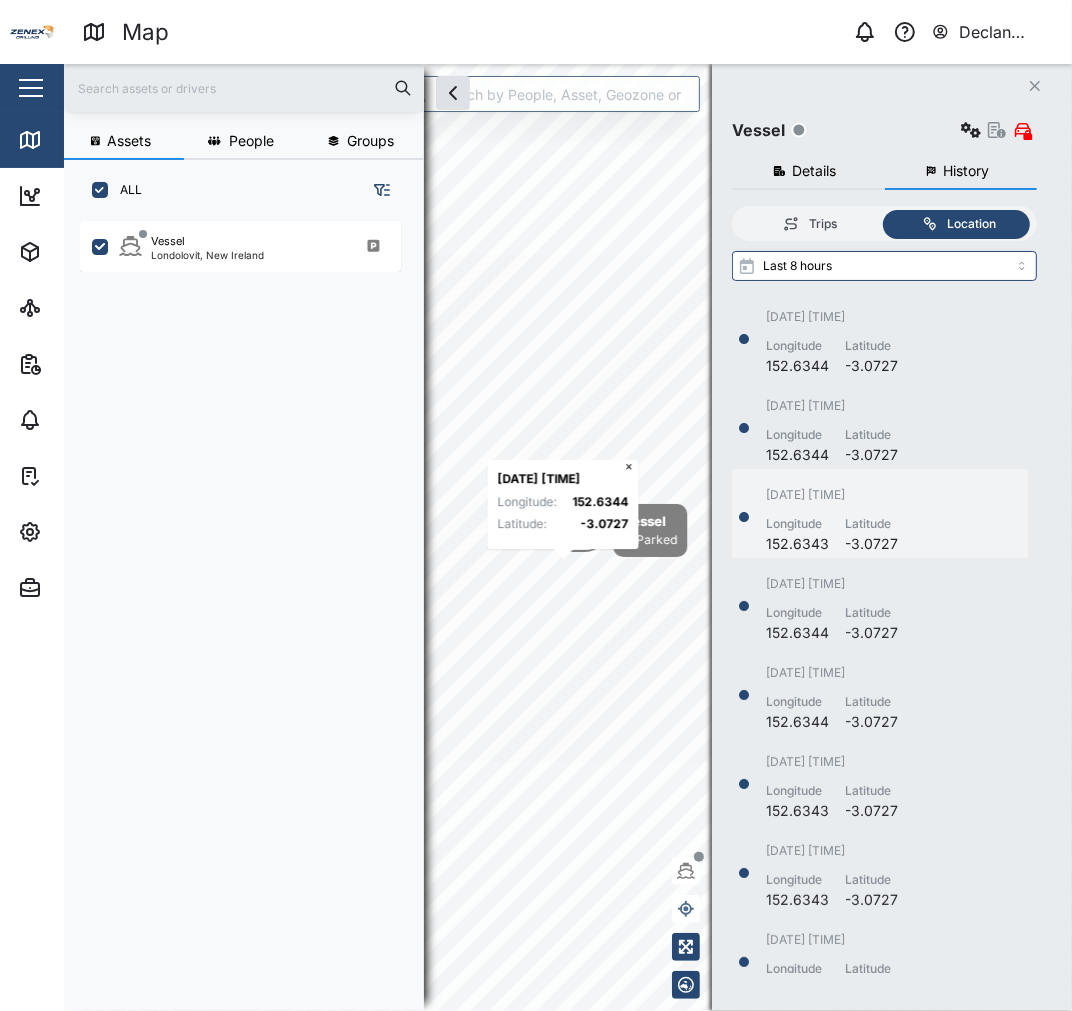 click on "04/08/2025 15:59:28 Longitude 152.6343 Latitude -3.0727" at bounding box center [880, 513] 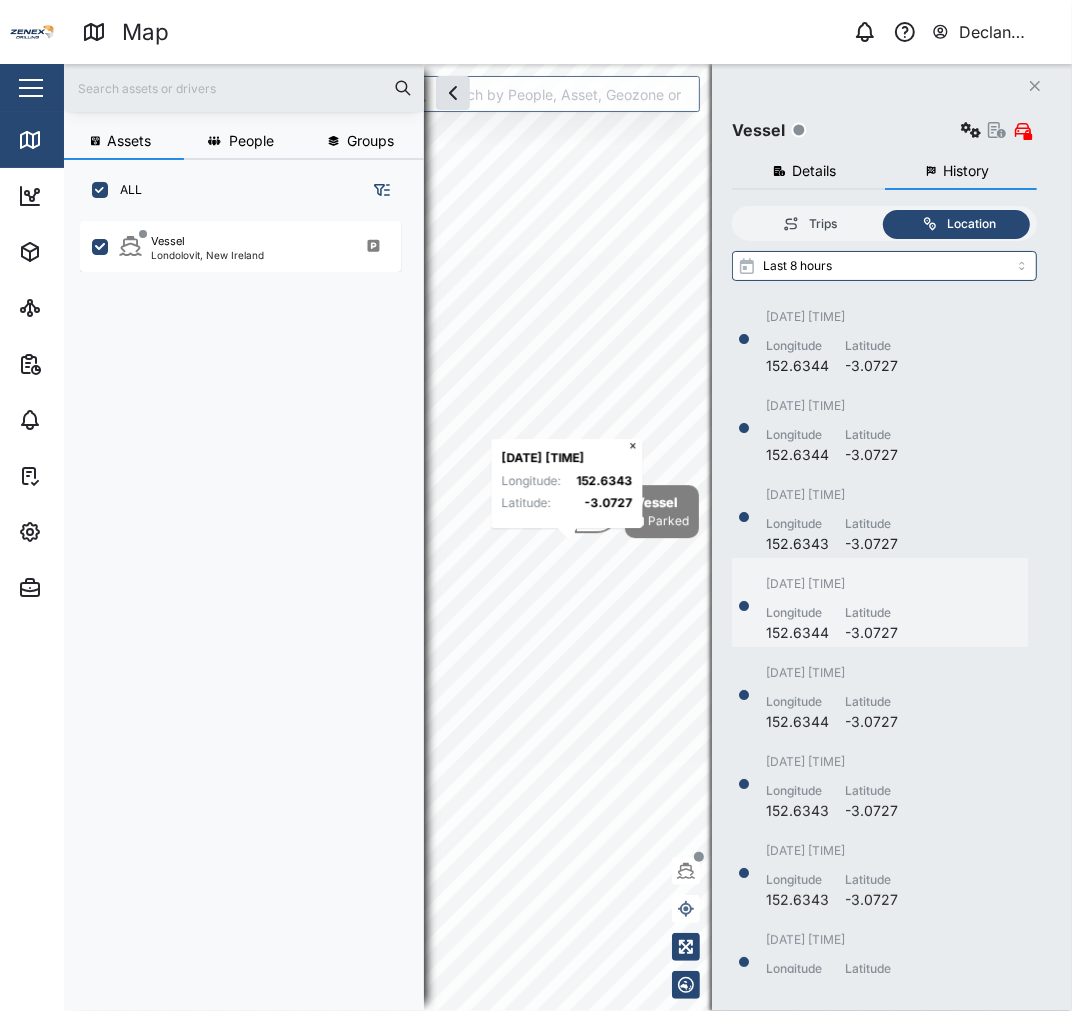 click on "Longitude 152.6344 Latitude -3.0727" at bounding box center (832, 624) 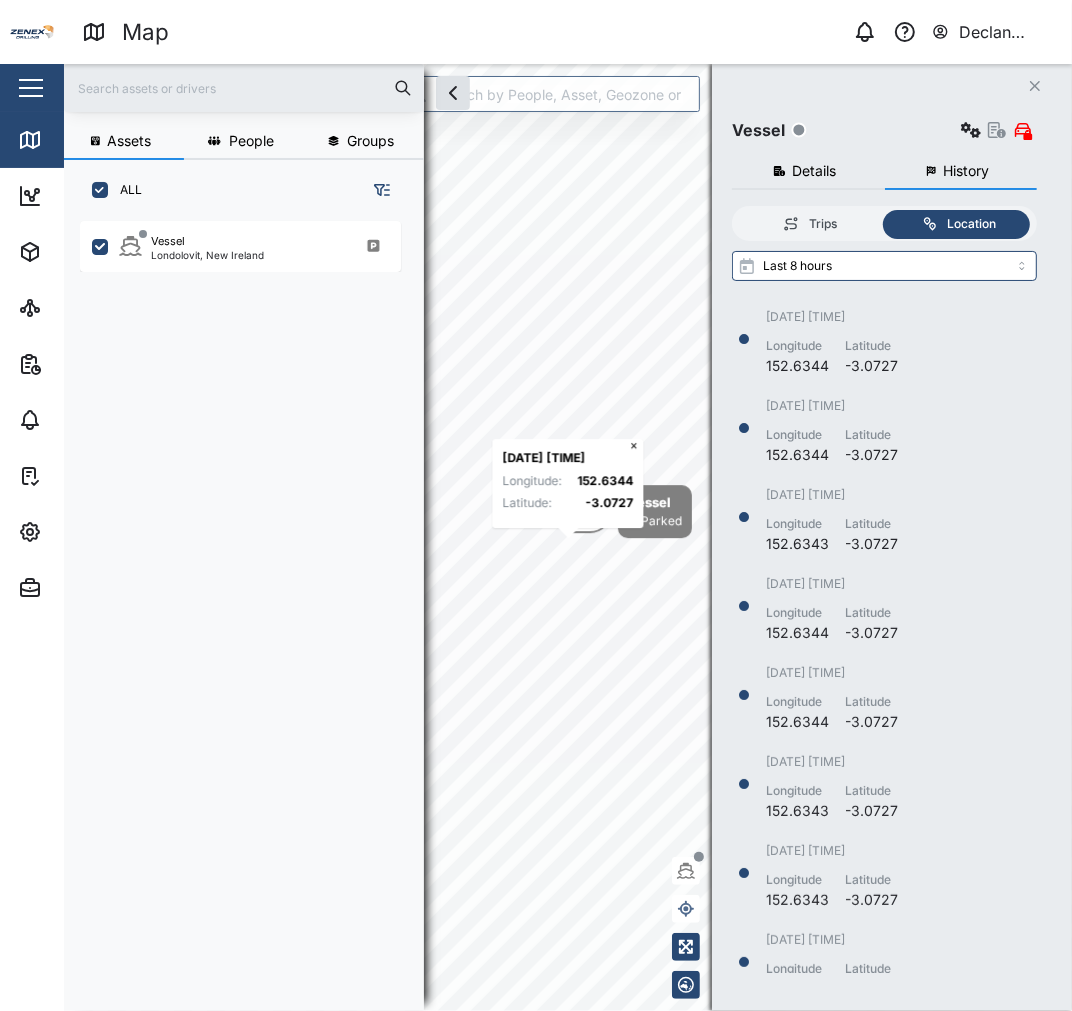 click on "Vessel Londolovit,
New Ireland" at bounding box center (251, 604) 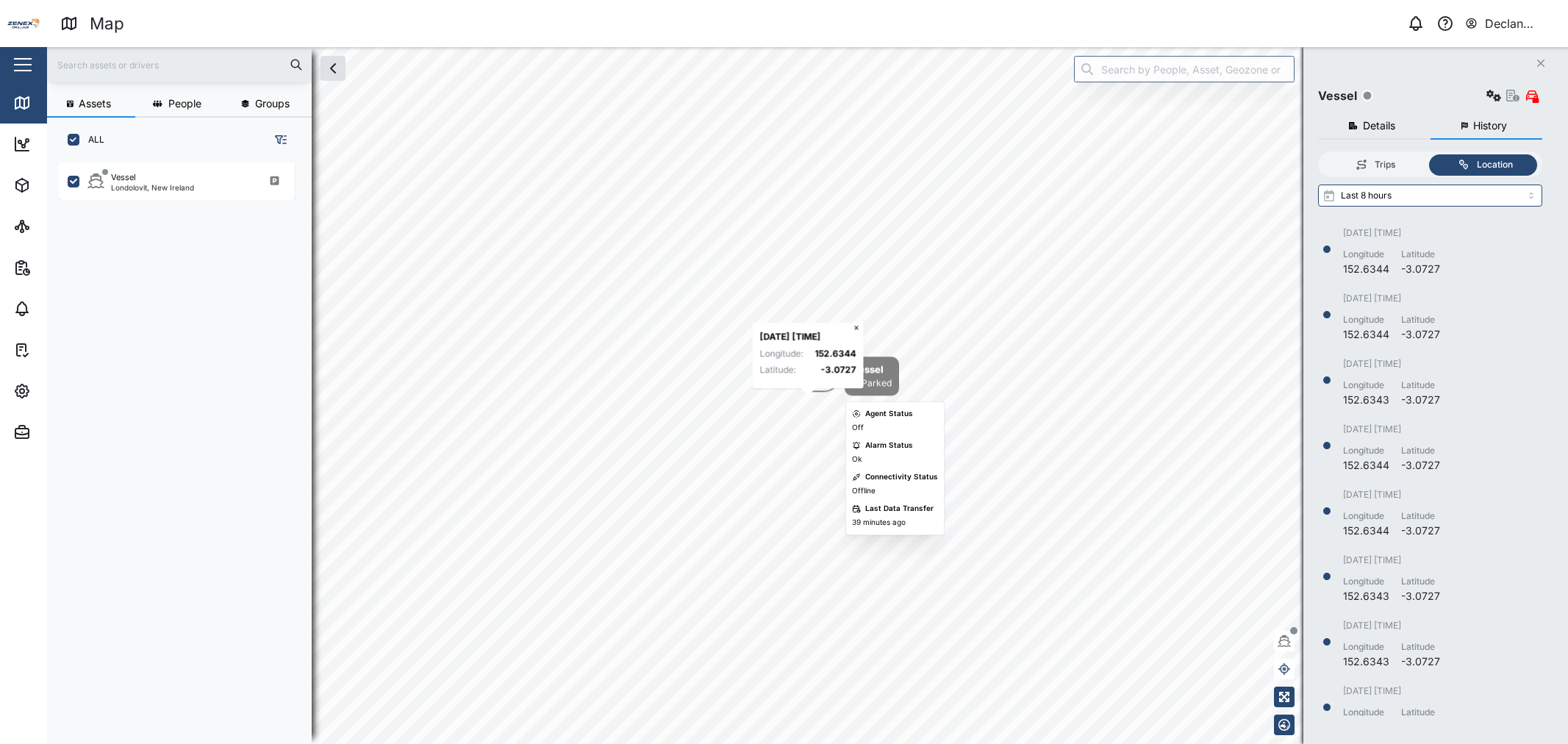 scroll, scrollTop: 0, scrollLeft: 0, axis: both 